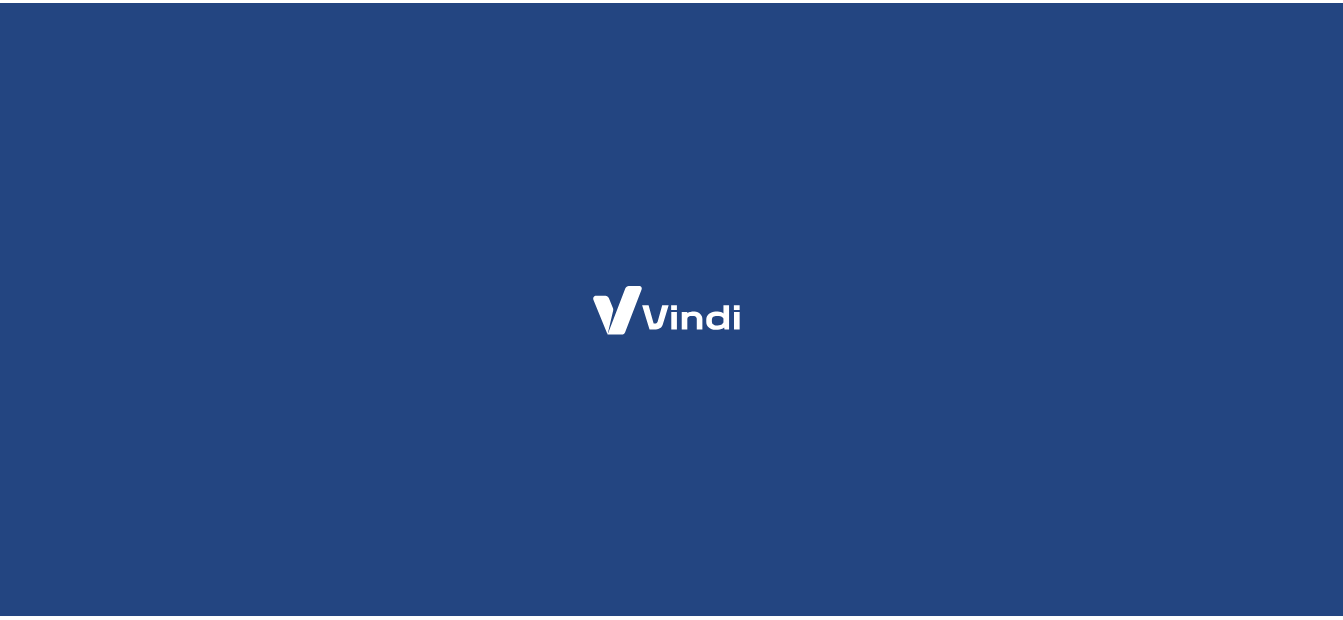 scroll, scrollTop: 0, scrollLeft: 0, axis: both 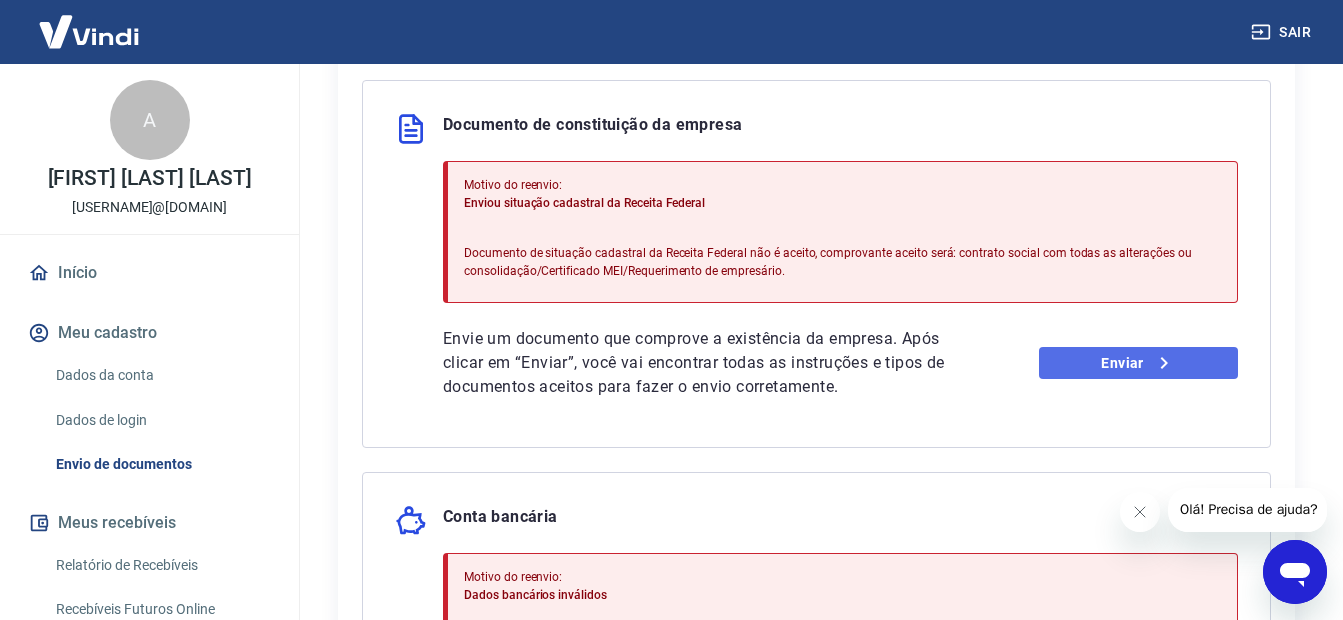 click on "Enviar" at bounding box center [1138, 363] 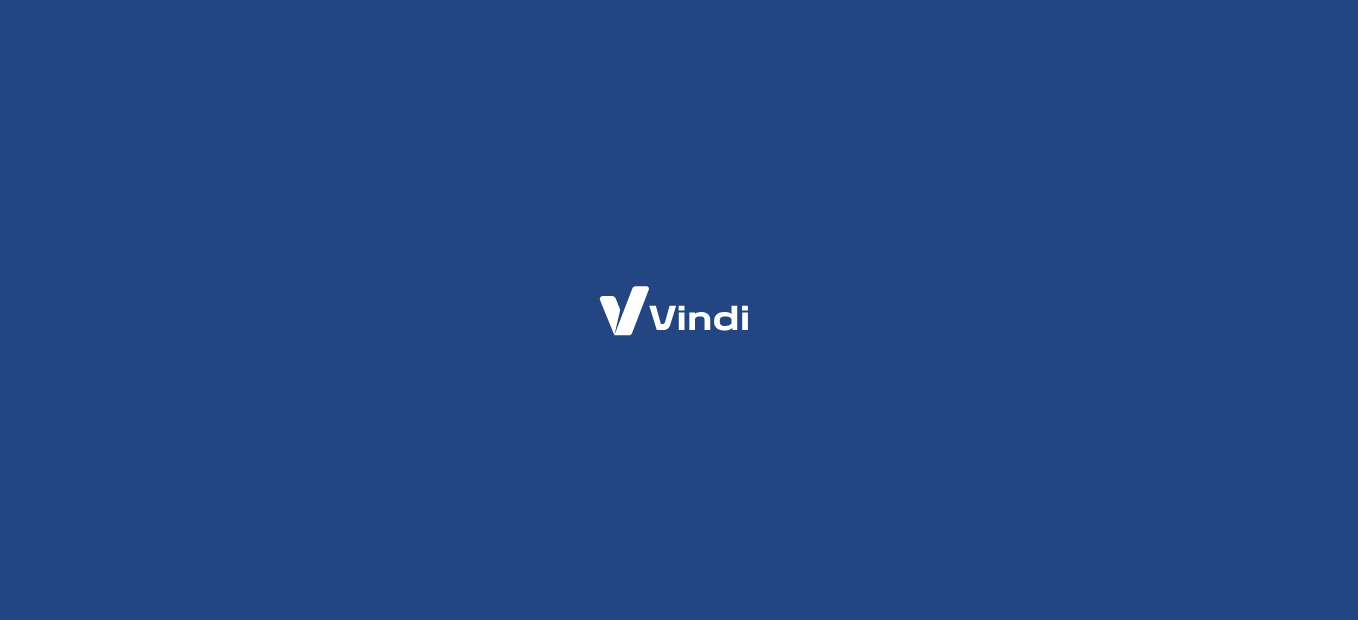 scroll, scrollTop: 0, scrollLeft: 0, axis: both 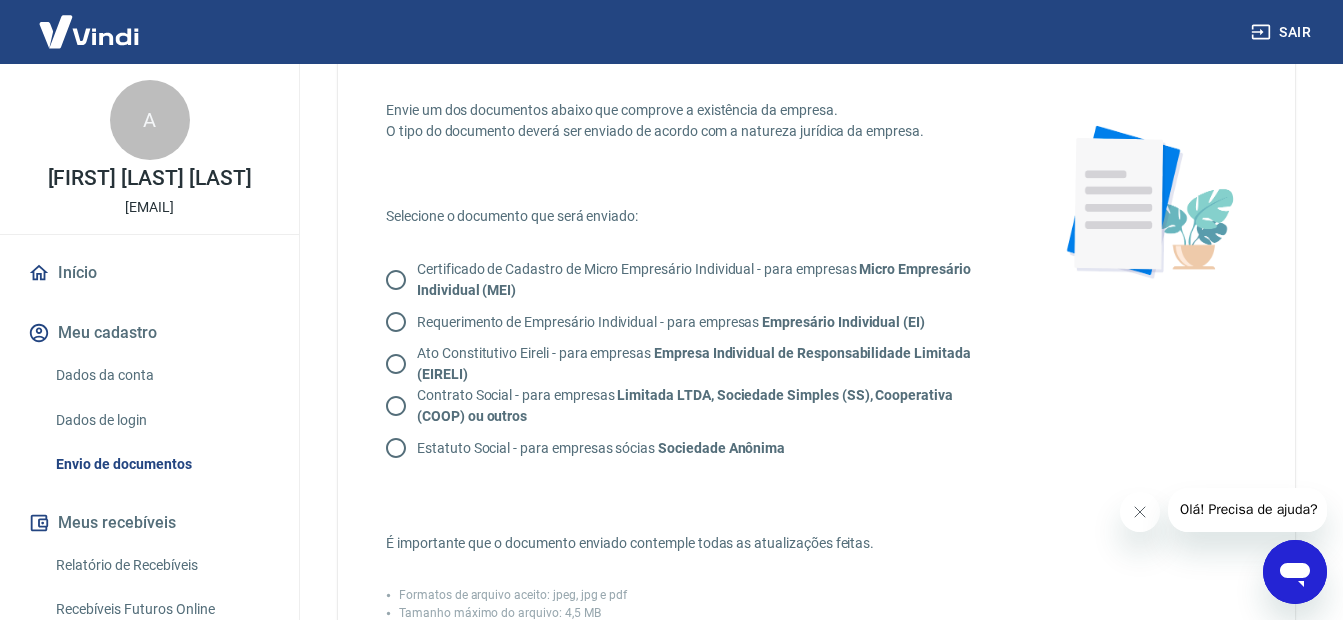 click on "Ato Constitutivo Eireli - para empresas   Empresa Individual de Responsabilidade Limitada (EIRELI)" at bounding box center (396, 364) 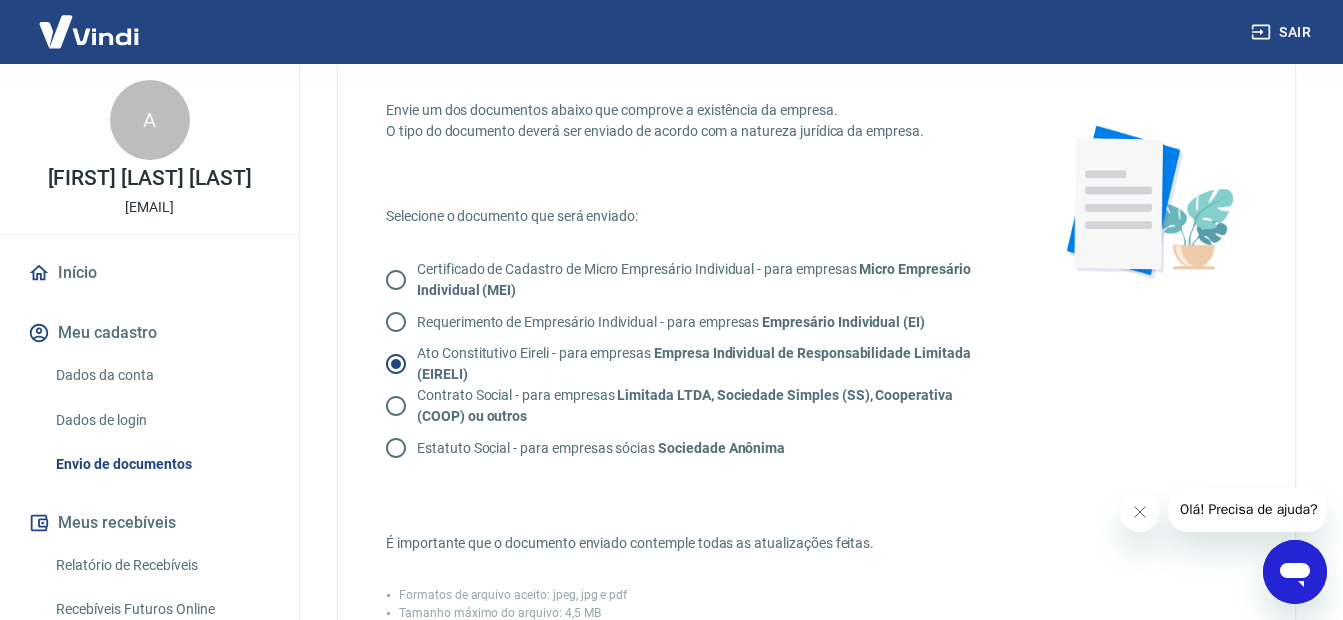 click on "Requerimento de Empresário Individual - para empresas   Empresário Individual (EI)" at bounding box center (396, 322) 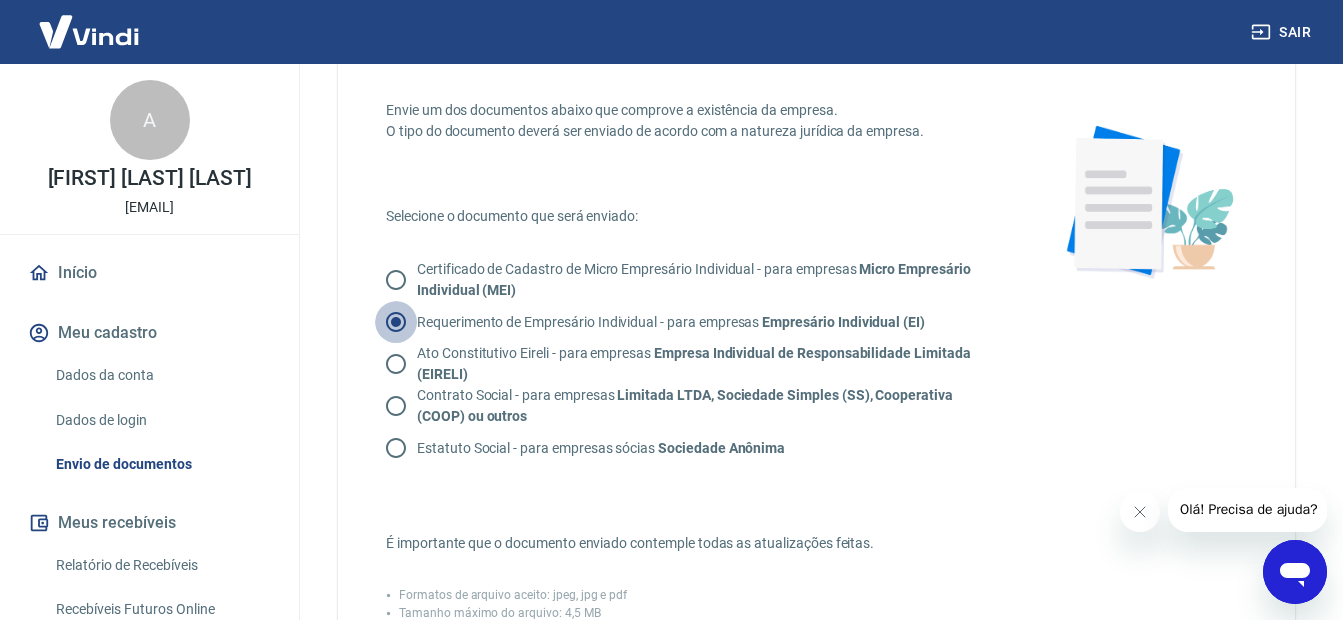 click on "Contrato Social - para empresas   Limitada LTDA, Sociedade Simples (SS), Cooperativa (COOP) ou outros" at bounding box center [700, 406] 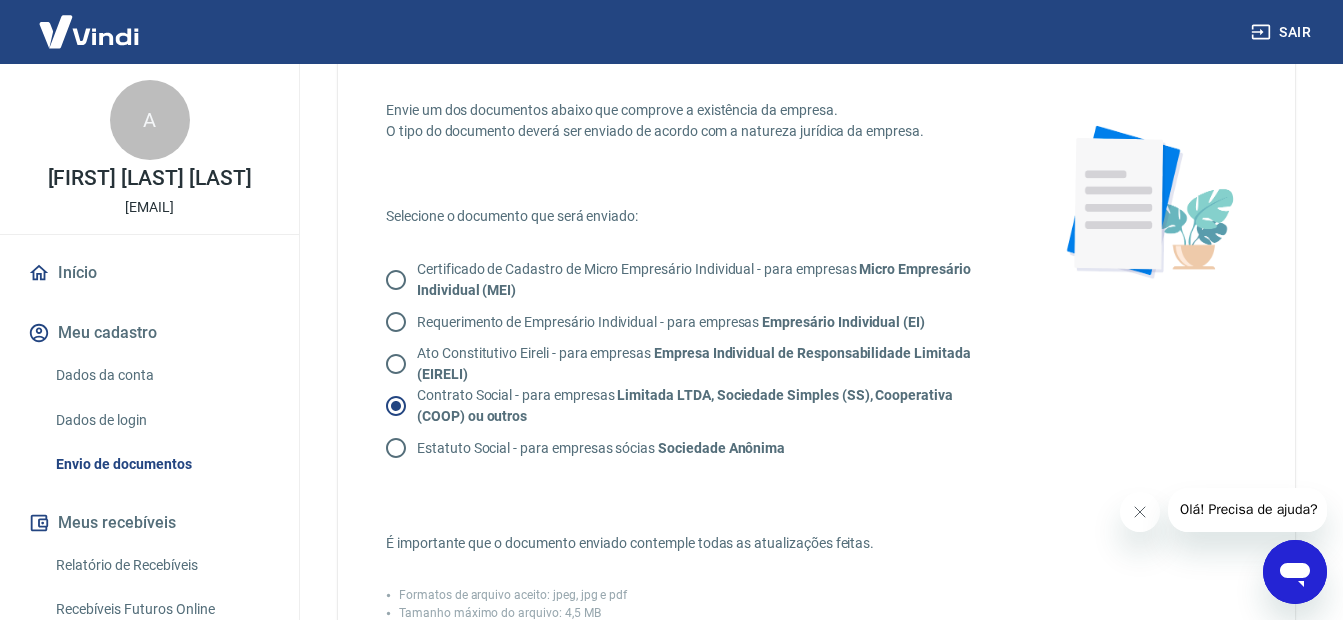 click on "Estatuto Social - para empresas sócias   Sociedade Anônima" at bounding box center [396, 448] 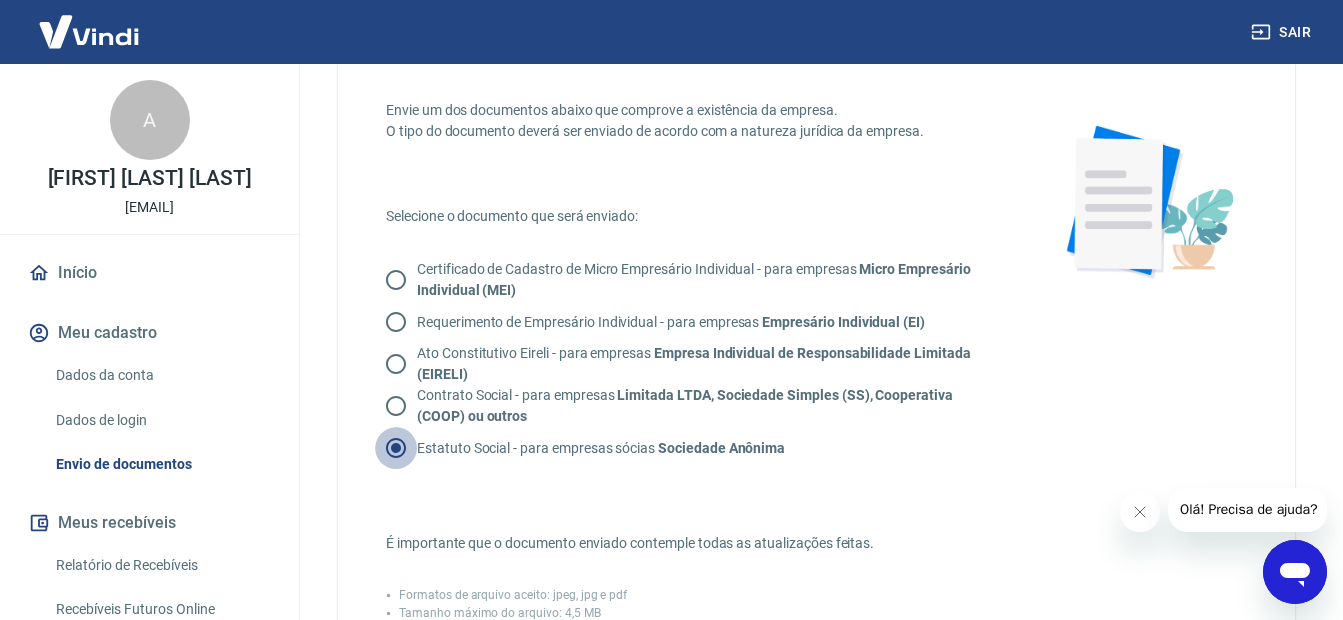 click on "Certificado de Cadastro de Micro Empresário Individual - para empresas   Micro Empresário Individual (MEI)" at bounding box center (396, 280) 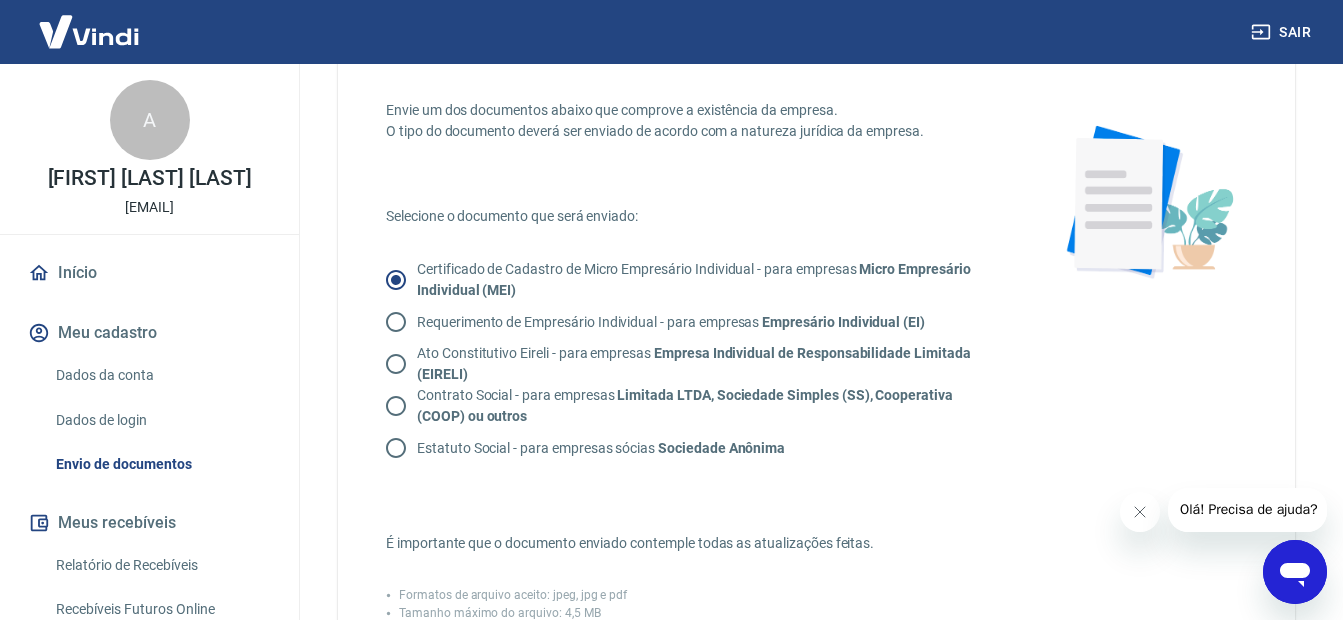 click on "Certificado de Cadastro de Micro Empresário Individual - para empresas   Micro Empresário Individual (MEI) Requerimento de Empresário Individual - para empresas   Empresário Individual (EI) Ato Constitutivo Eireli - para empresas   Empresa Individual de Responsabilidade Limitada (EIRELI) Contrato Social - para empresas   Limitada LTDA, Sociedade Simples (SS), Cooperativa (COOP) ou outros Estatuto Social - para empresas sócias   Sociedade Anônima" at bounding box center (692, 364) 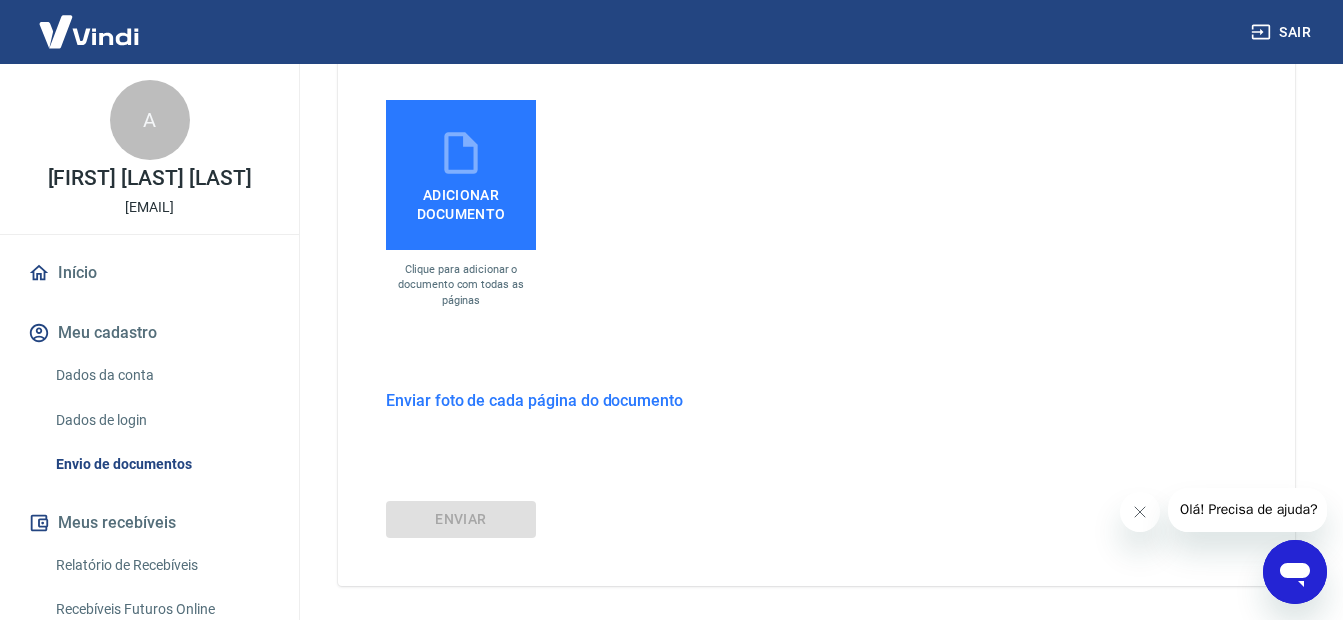 scroll, scrollTop: 654, scrollLeft: 0, axis: vertical 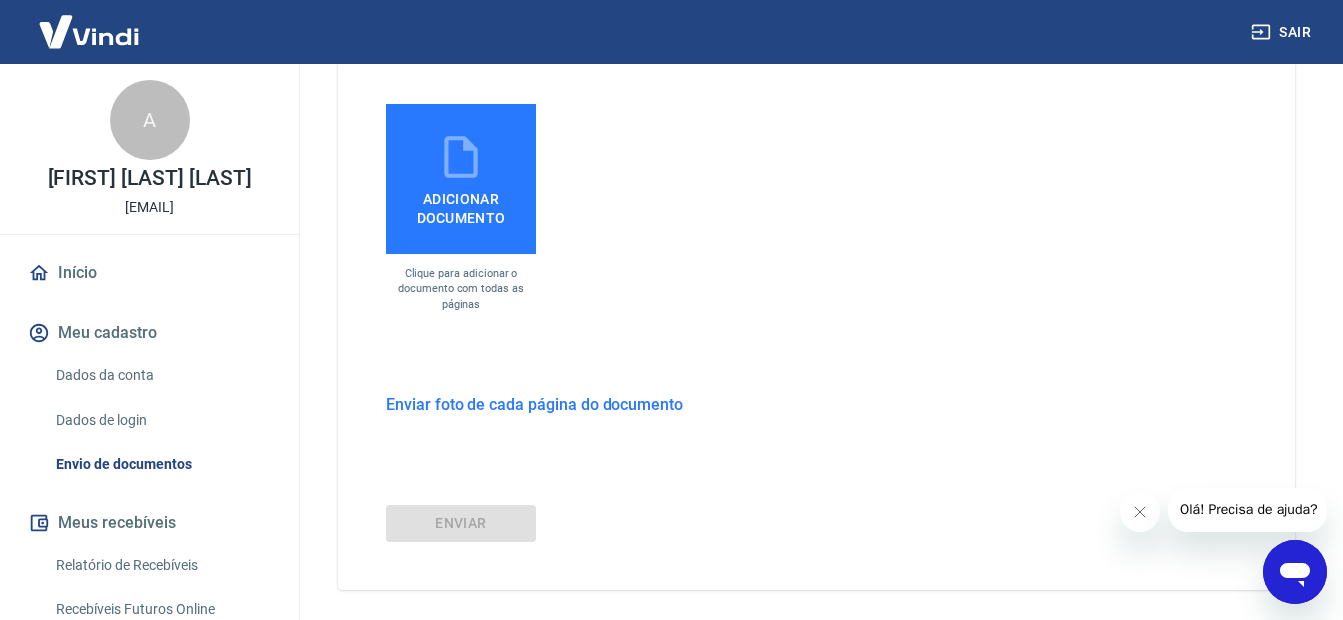 click on "Enviar foto de cada página do documento" at bounding box center [534, 404] 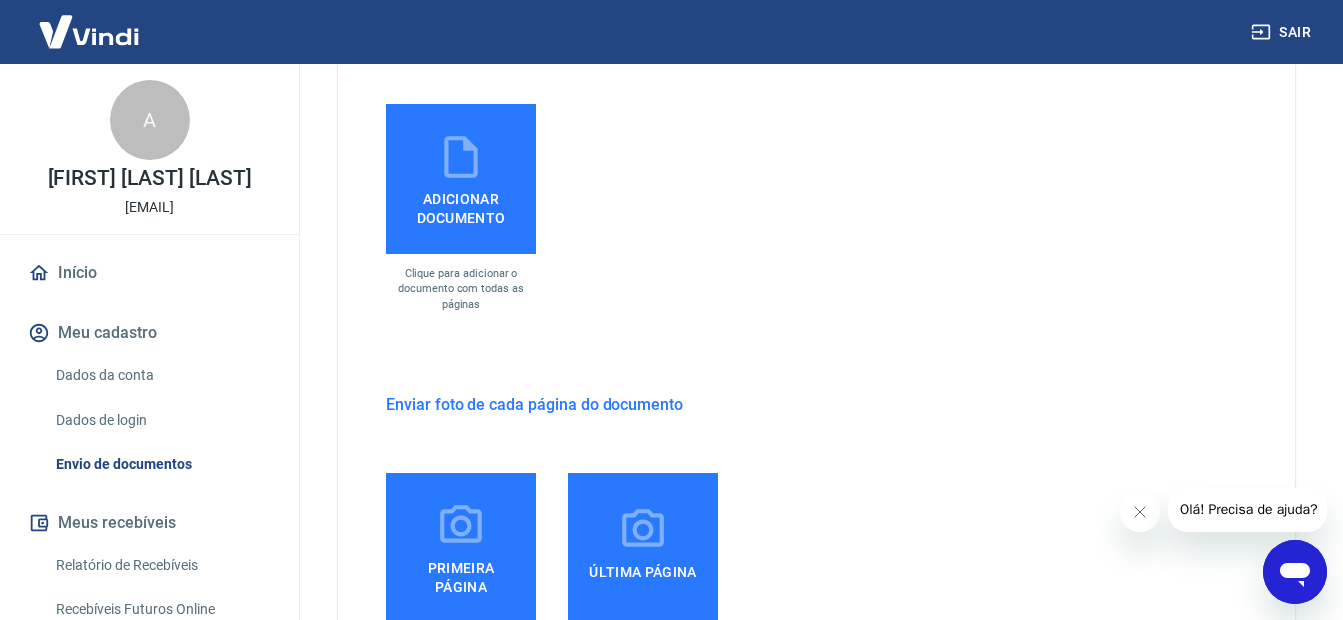 click on "Enviar foto de cada página do documento" at bounding box center [534, 404] 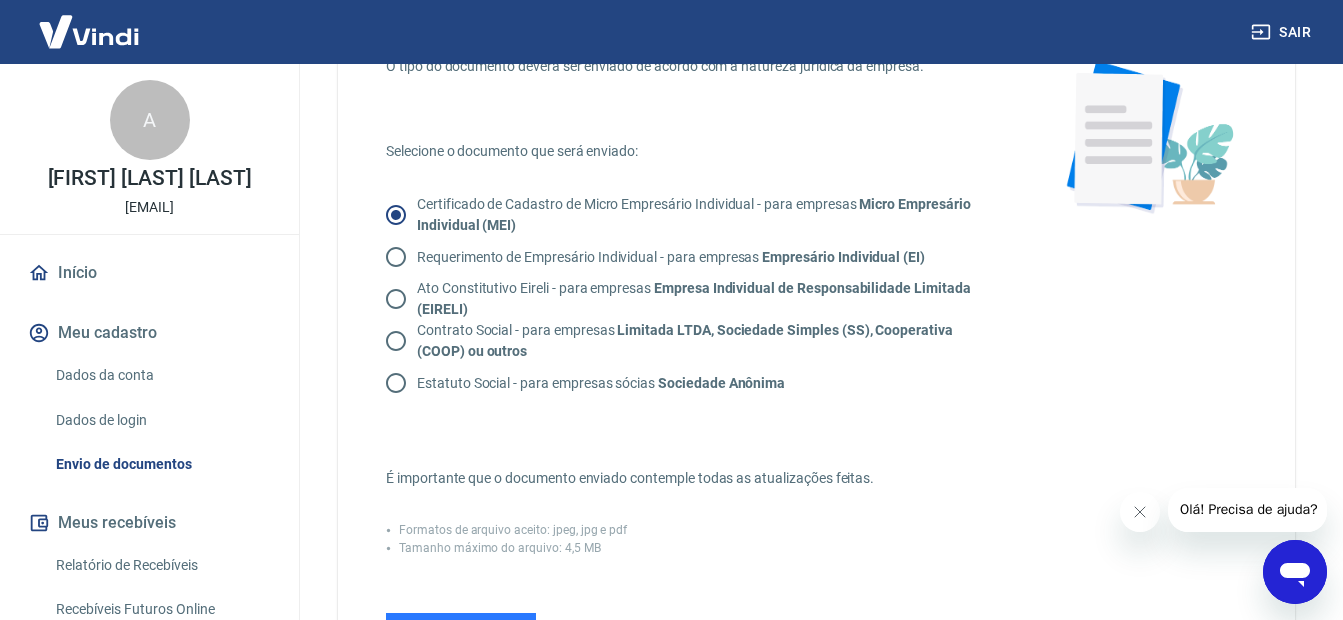 scroll, scrollTop: 134, scrollLeft: 0, axis: vertical 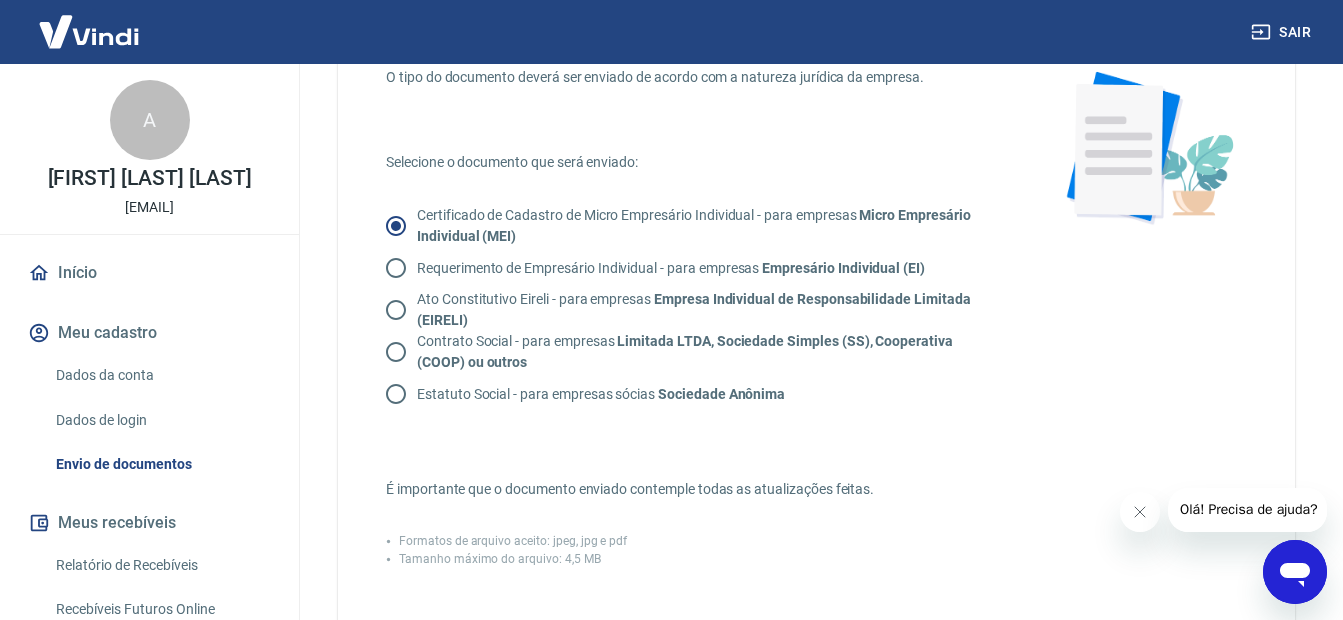 click on "Certificado de Cadastro de Micro Empresário Individual - para empresas   Micro Empresário Individual (MEI)" at bounding box center [692, 226] 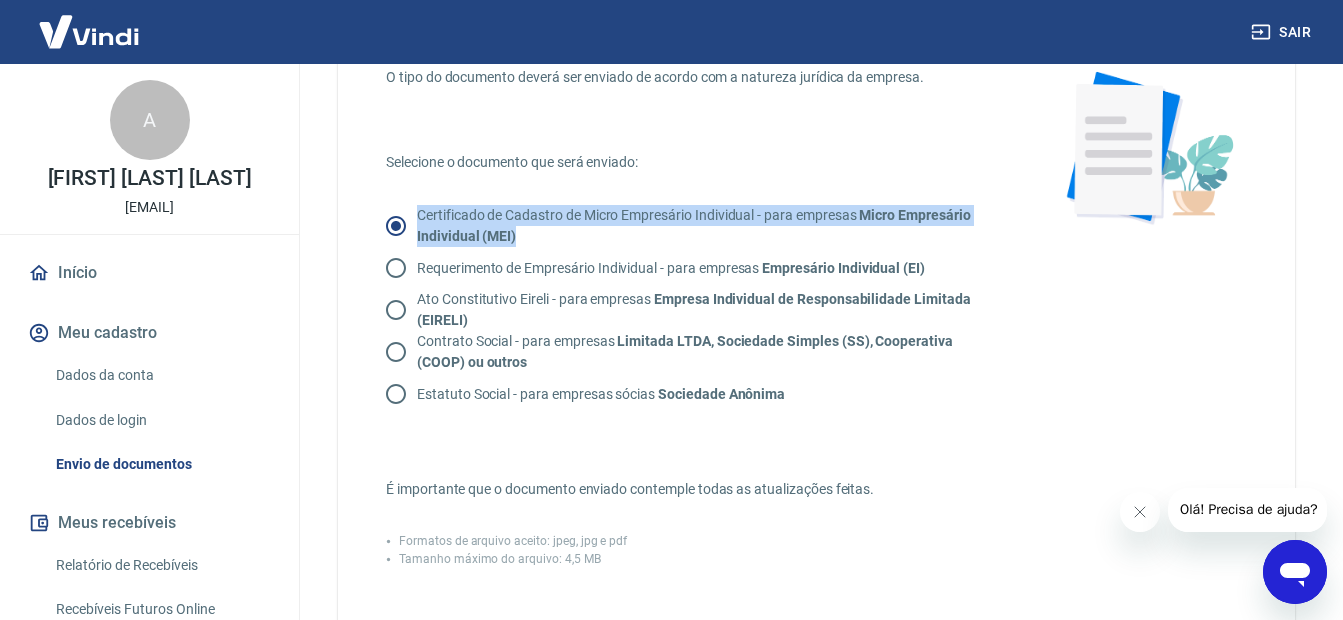 drag, startPoint x: 417, startPoint y: 215, endPoint x: 732, endPoint y: 229, distance: 315.31094 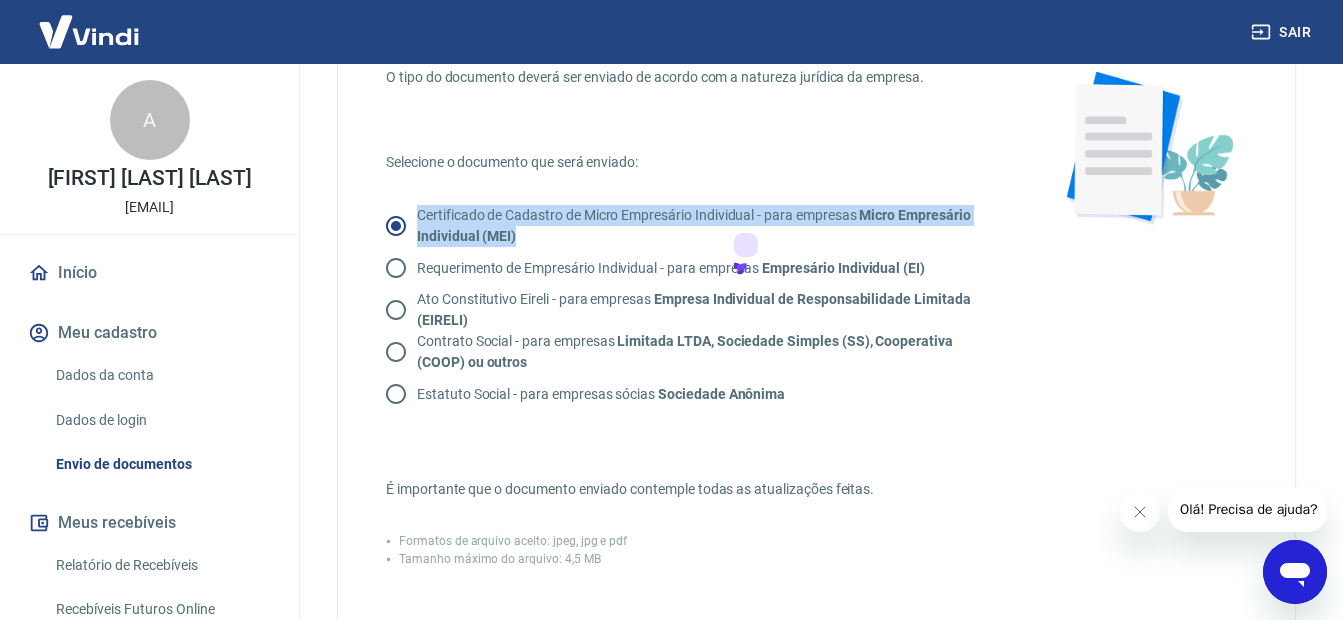 copy on "Certificado de Cadastro de Micro Empresário Individual - para empresas   Micro Empresário Individual (MEI)" 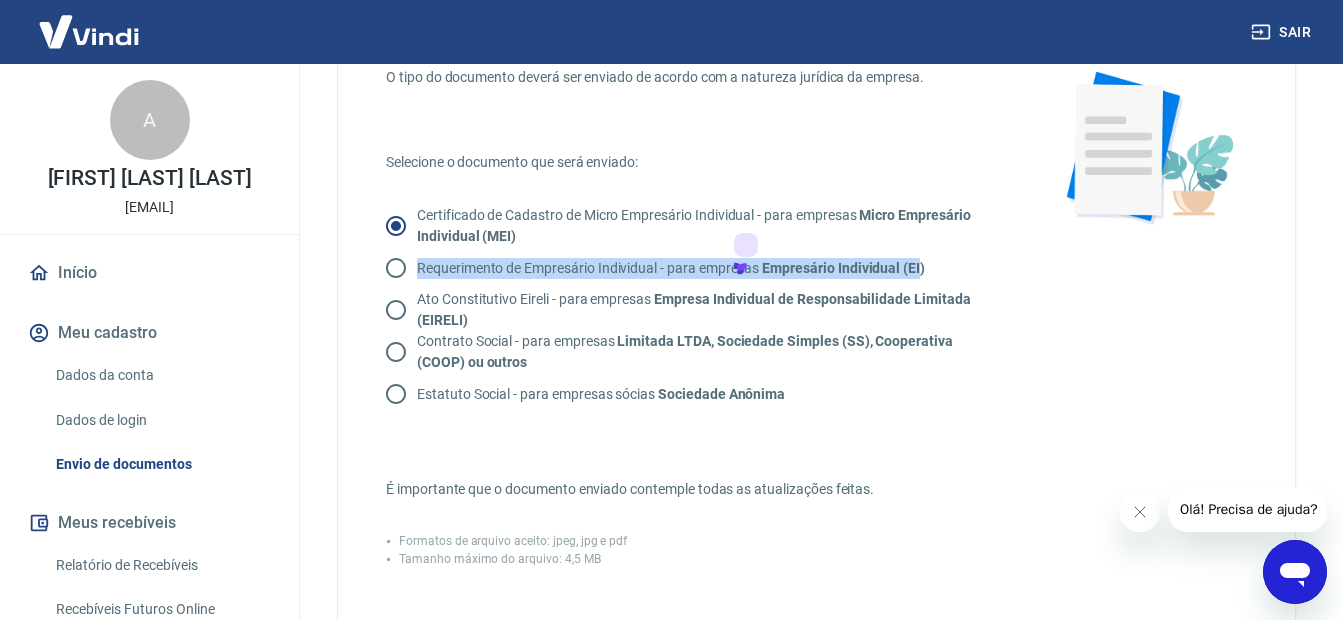drag, startPoint x: 419, startPoint y: 266, endPoint x: 920, endPoint y: 270, distance: 501.01596 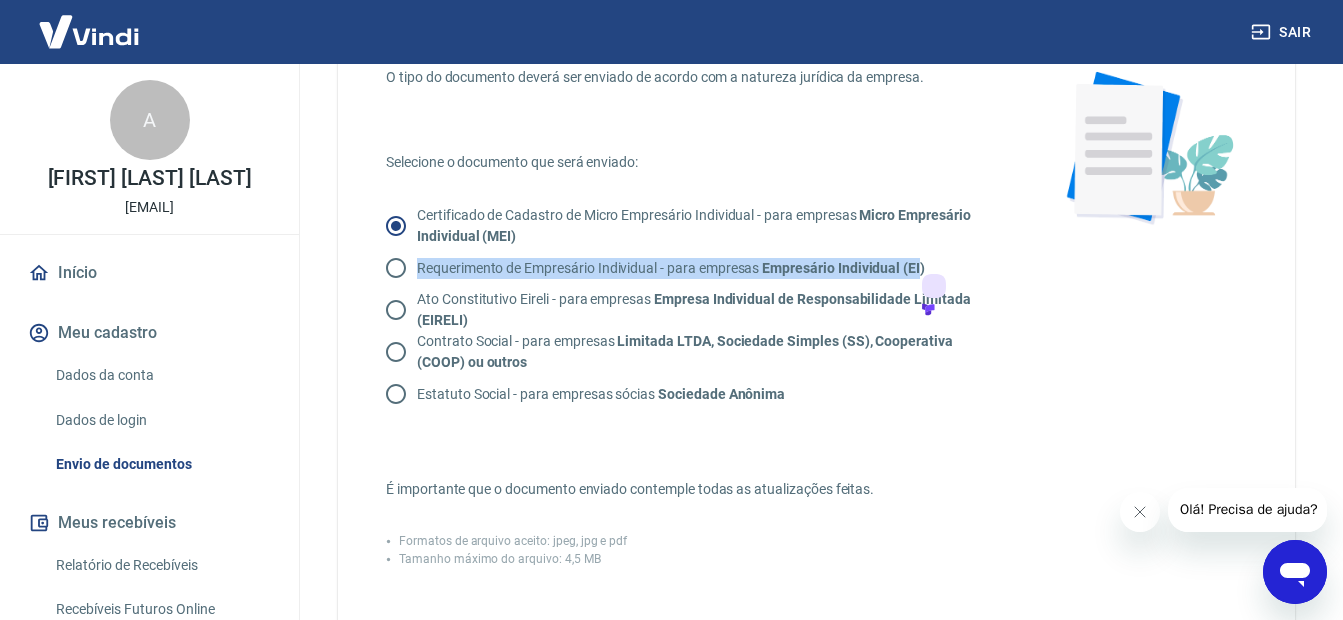 copy on "Requerimento de Empresário Individual - para empresas   Empresário Individual (EI" 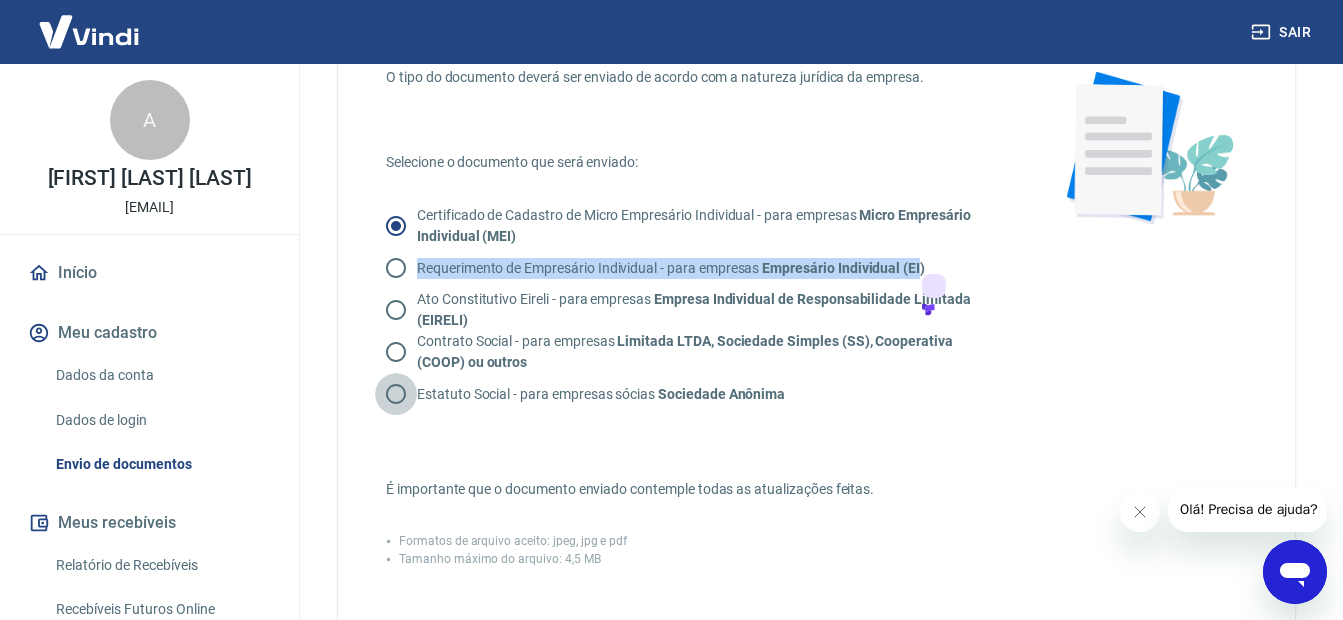 click on "Estatuto Social - para empresas sócias   Sociedade Anônima" at bounding box center [396, 394] 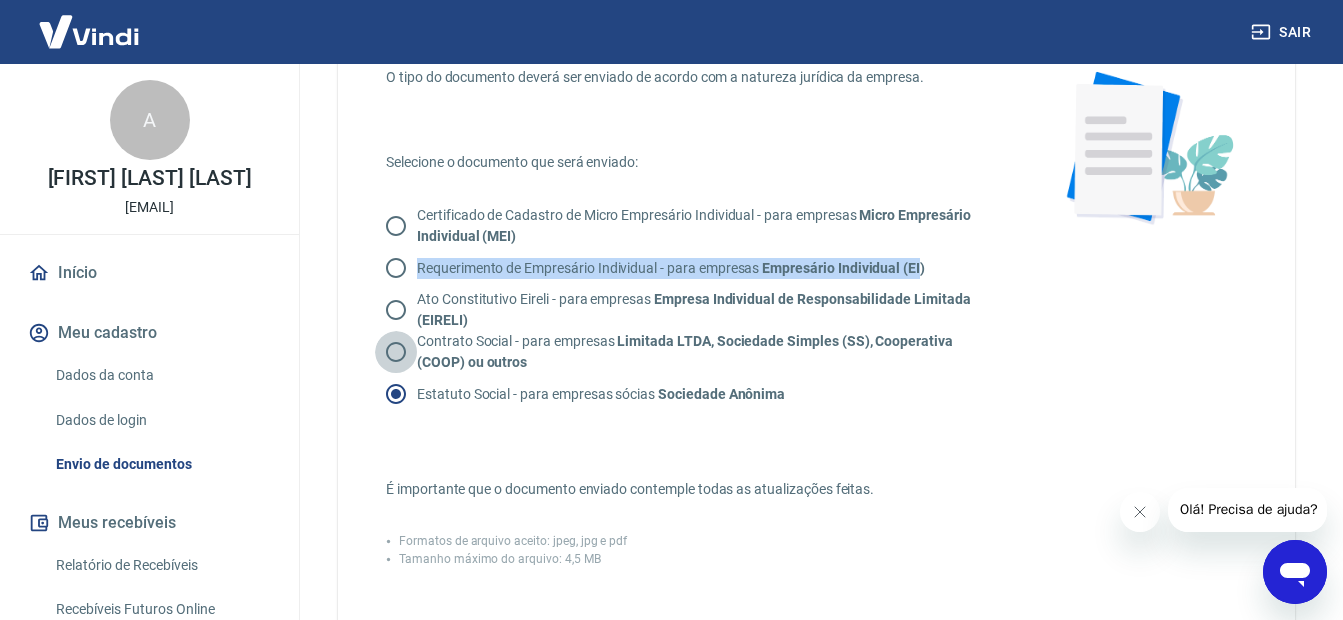 click on "Contrato Social - para empresas   Limitada LTDA, Sociedade Simples (SS), Cooperativa (COOP) ou outros" at bounding box center (396, 352) 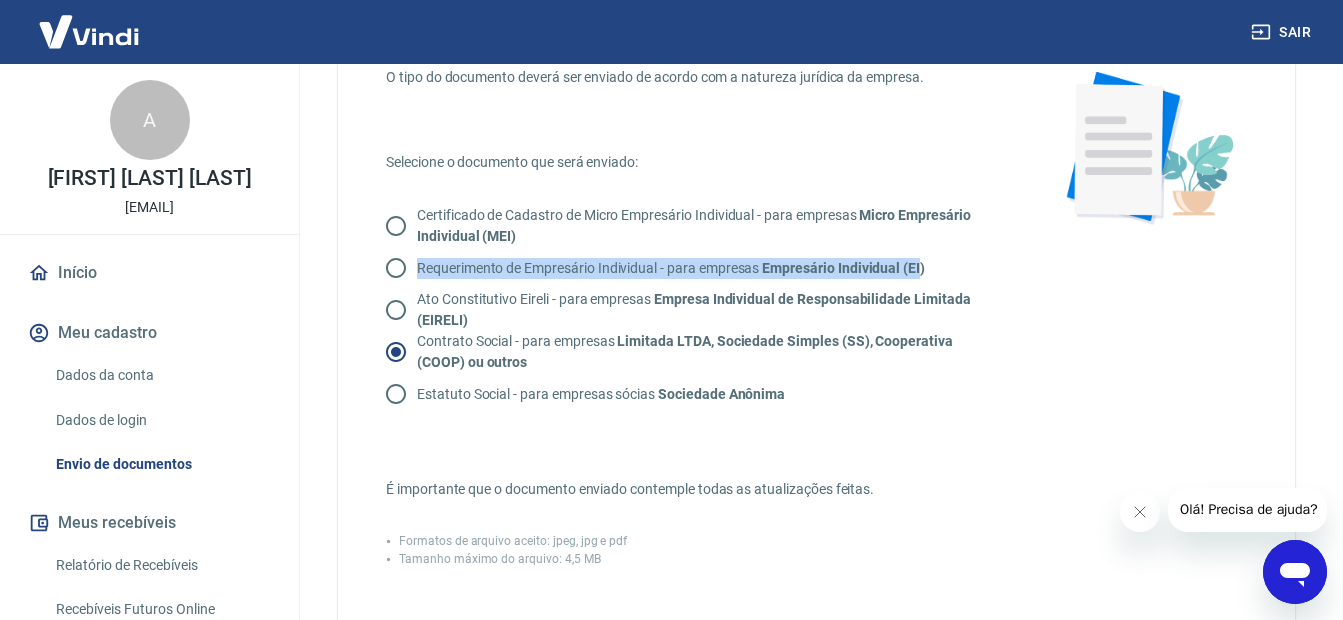 click on "Ato Constitutivo Eireli - para empresas   Empresa Individual de Responsabilidade Limitada (EIRELI)" at bounding box center [396, 310] 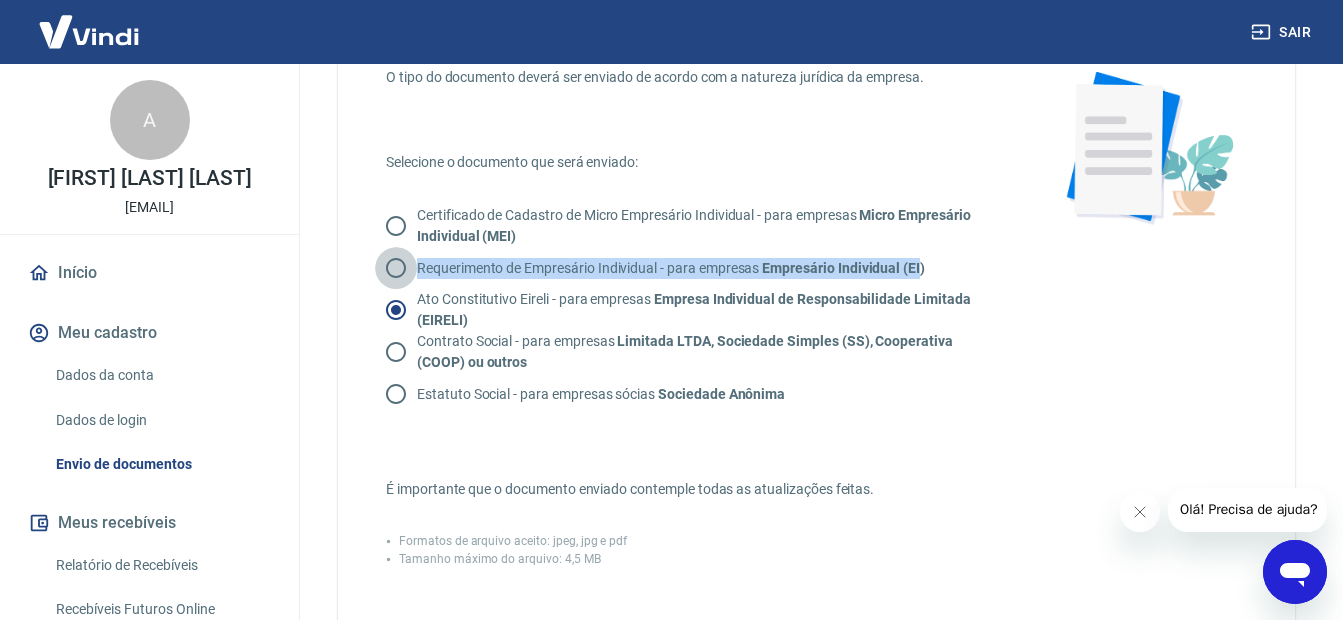click on "Requerimento de Empresário Individual - para empresas   Empresário Individual (EI)" at bounding box center (396, 268) 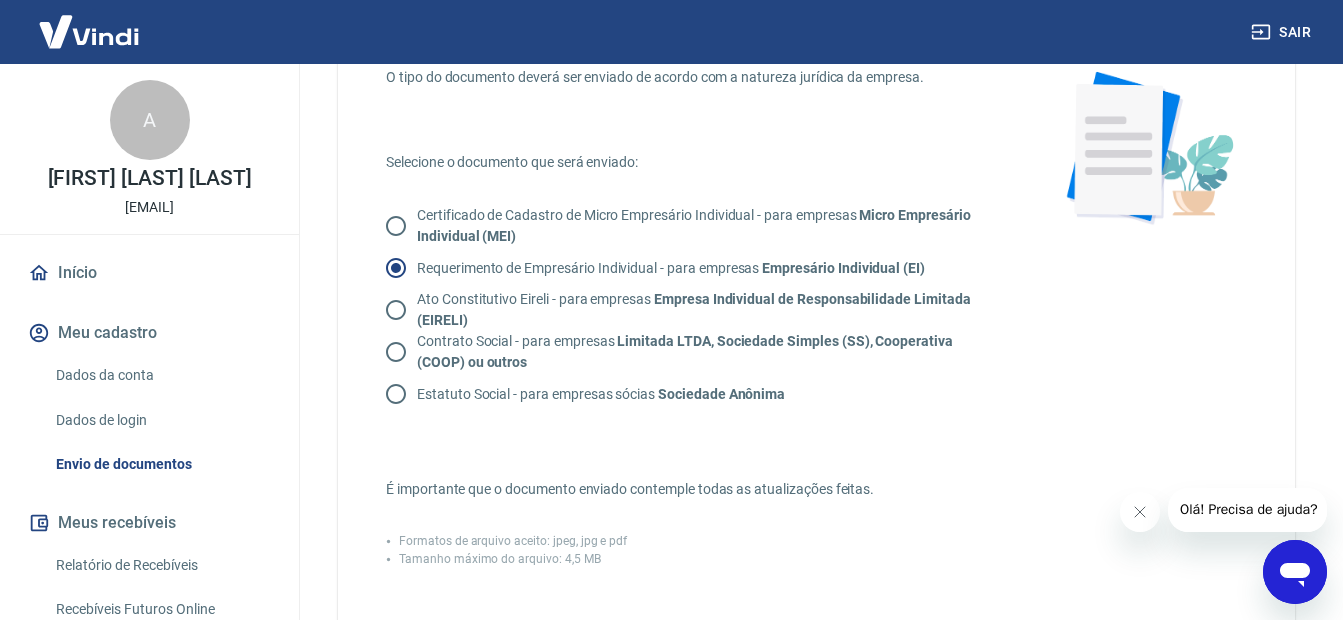 click on "Envie um dos documentos abaixo que comprove a existência da empresa. O tipo do documento deverá ser enviado de acordo com a natureza jurídica da empresa. Selecione o documento que será enviado: Certificado de Cadastro de Micro Empresário Individual - para empresas   Micro Empresário Individual (MEI) Requerimento de Empresário Individual - para empresas   Empresário Individual (EI) Ato Constitutivo Eireli - para empresas   Empresa Individual de Responsabilidade Limitada (EIRELI) Contrato Social - para empresas   Limitada LTDA, Sociedade Simples (SS), Cooperativa (COOP) ou outros Estatuto Social - para empresas sócias   Sociedade Anônima É importante que o documento enviado contemple todas as atualizações feitas. Formatos de arquivo aceito: jpeg, jpg e pdf Tamanho máximo do arquivo: 4,5 MB Adicionar documento Clique para adicionar o documento com todas as páginas Enviar foto de cada página do documento Primeira página Clique para adicionar foto ou scanner Última página ENVIAR" at bounding box center [816, 554] 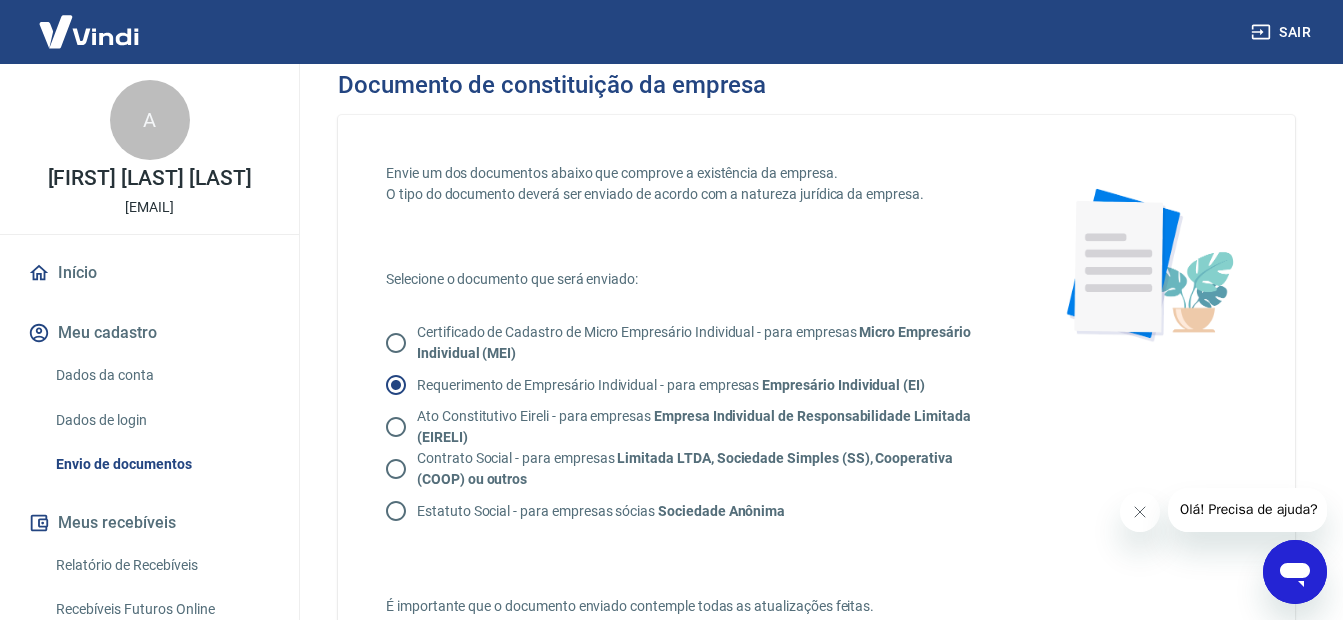 scroll, scrollTop: 14, scrollLeft: 0, axis: vertical 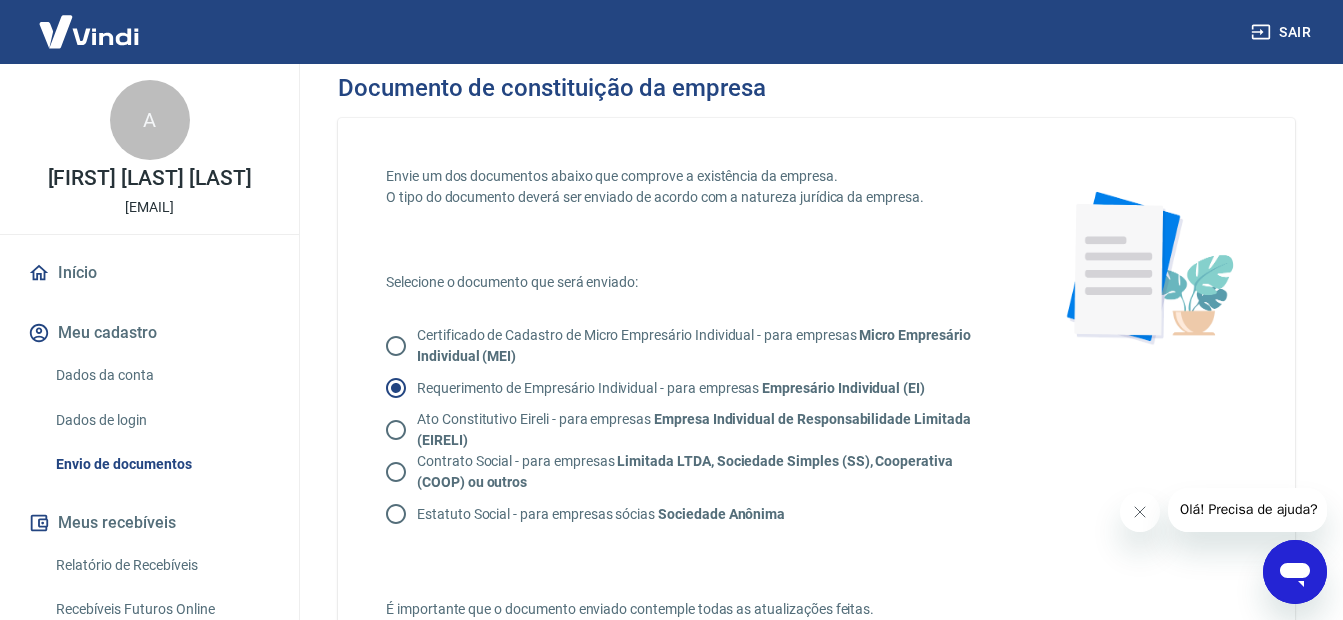 click on "Envie um dos documentos abaixo que comprove a existência da empresa. O tipo do documento deverá ser enviado de acordo com a natureza jurídica da empresa. Selecione o documento que será enviado: Certificado de Cadastro de Micro Empresário Individual - para empresas   Micro Empresário Individual (MEI) Requerimento de Empresário Individual - para empresas   Empresário Individual (EI) Ato Constitutivo Eireli - para empresas   Empresa Individual de Responsabilidade Limitada (EIRELI) Contrato Social - para empresas   Limitada LTDA, Sociedade Simples (SS), Cooperativa (COOP) ou outros Estatuto Social - para empresas sócias   Sociedade Anônima É importante que o documento enviado contemple todas as atualizações feitas. Formatos de arquivo aceito: jpeg, jpg e pdf Tamanho máximo do arquivo: 4,5 MB Adicionar documento Clique para adicionar o documento com todas as páginas Enviar foto de cada página do documento Primeira página Clique para adicionar foto ou scanner Última página ENVIAR" at bounding box center [816, 674] 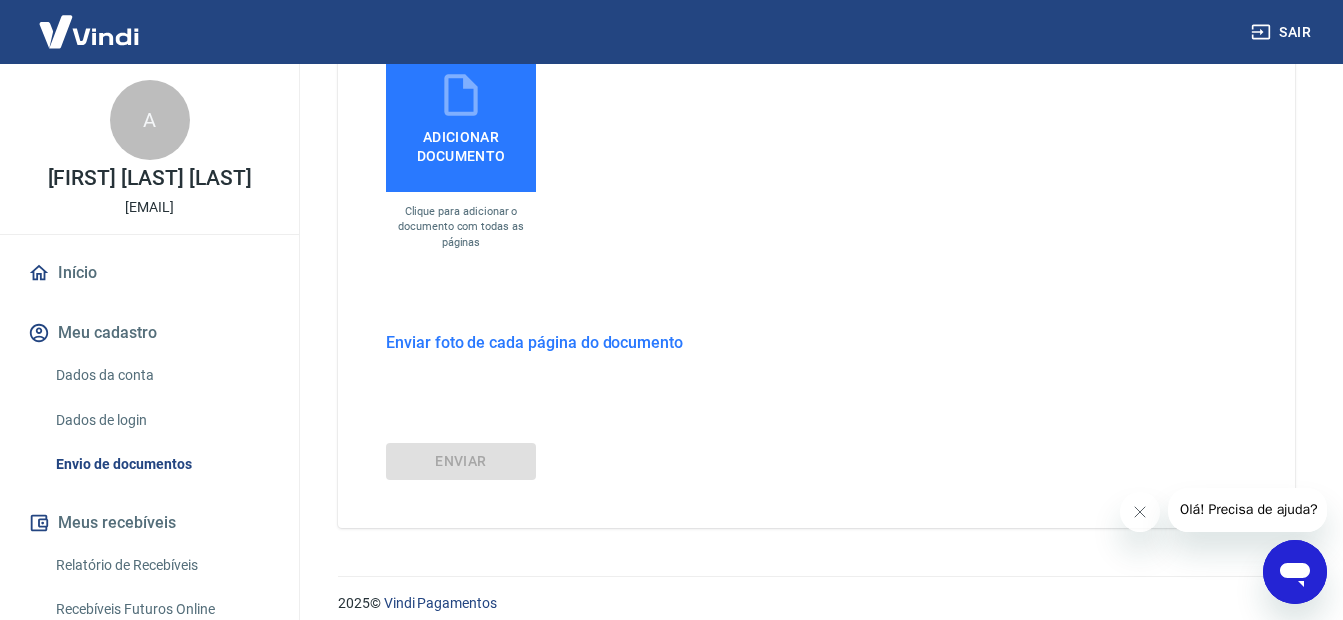 scroll, scrollTop: 734, scrollLeft: 0, axis: vertical 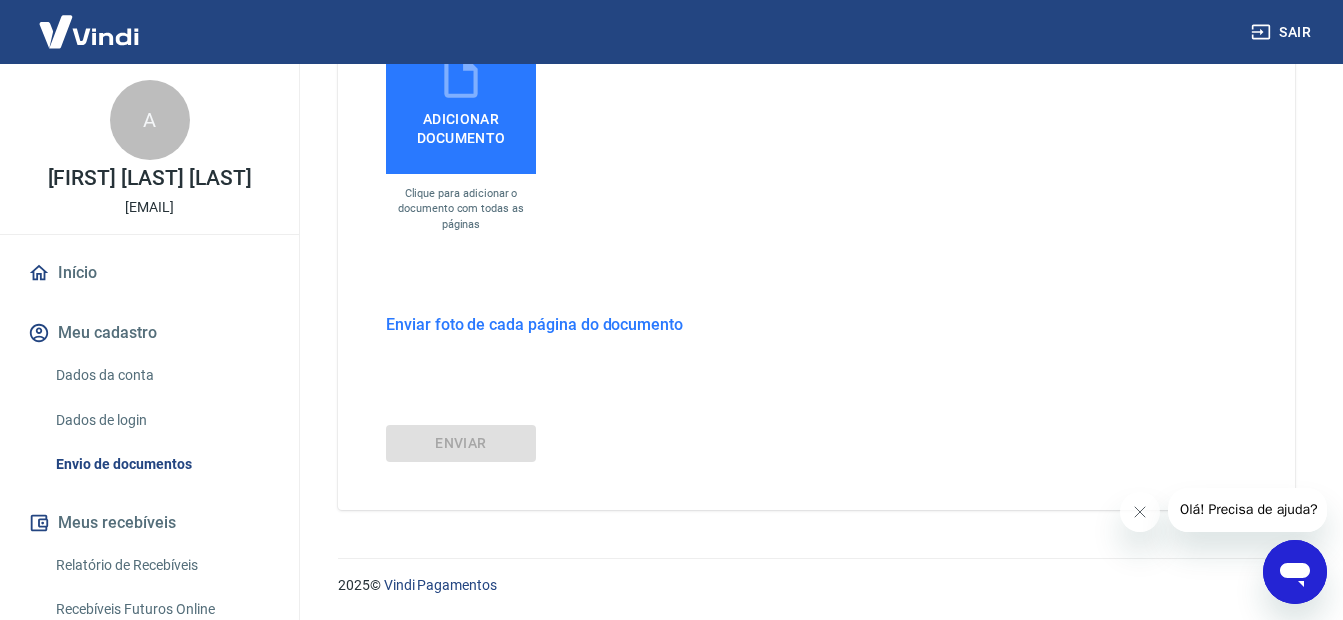 click on "Documento de constituição da empresa Envie um dos documentos abaixo que comprove a existência da empresa. O tipo do documento deverá ser enviado de acordo com a natureza jurídica da empresa. Selecione o documento que será enviado: Certificado de Cadastro de Micro Empresário Individual - para empresas   Micro Empresário Individual (MEI) Requerimento de Empresário Individual - para empresas   Empresário Individual (EI) Ato Constitutivo Eireli - para empresas   Empresa Individual de Responsabilidade Limitada (EIRELI) Contrato Social - para empresas   Limitada LTDA, Sociedade Simples (SS), Cooperativa (COOP) ou outros Estatuto Social - para empresas sócias   Sociedade Anônima É importante que o documento enviado contemple todas as atualizações feitas. Formatos de arquivo aceito: jpeg, jpg e pdf Tamanho máximo do arquivo: 4,5 MB Adicionar documento Clique para adicionar o documento com todas as páginas Enviar foto de cada página do documento Primeira página Clique para adicionar foto ou scanner" at bounding box center [816, -68] 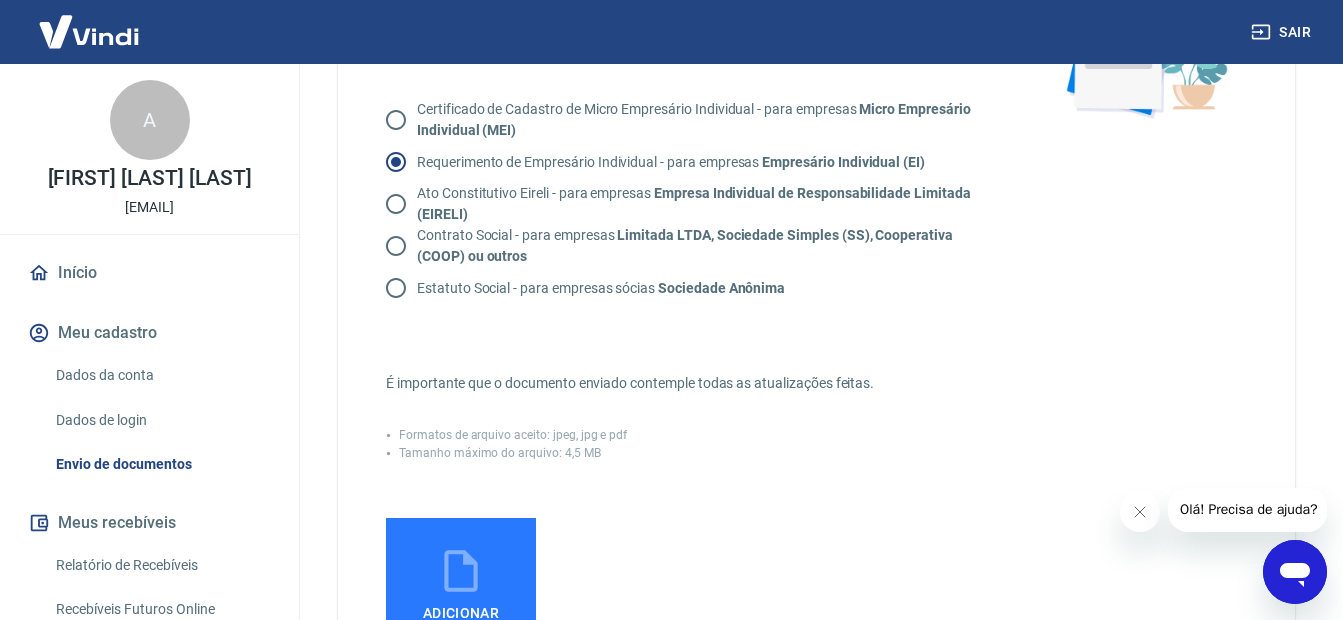scroll, scrollTop: 200, scrollLeft: 0, axis: vertical 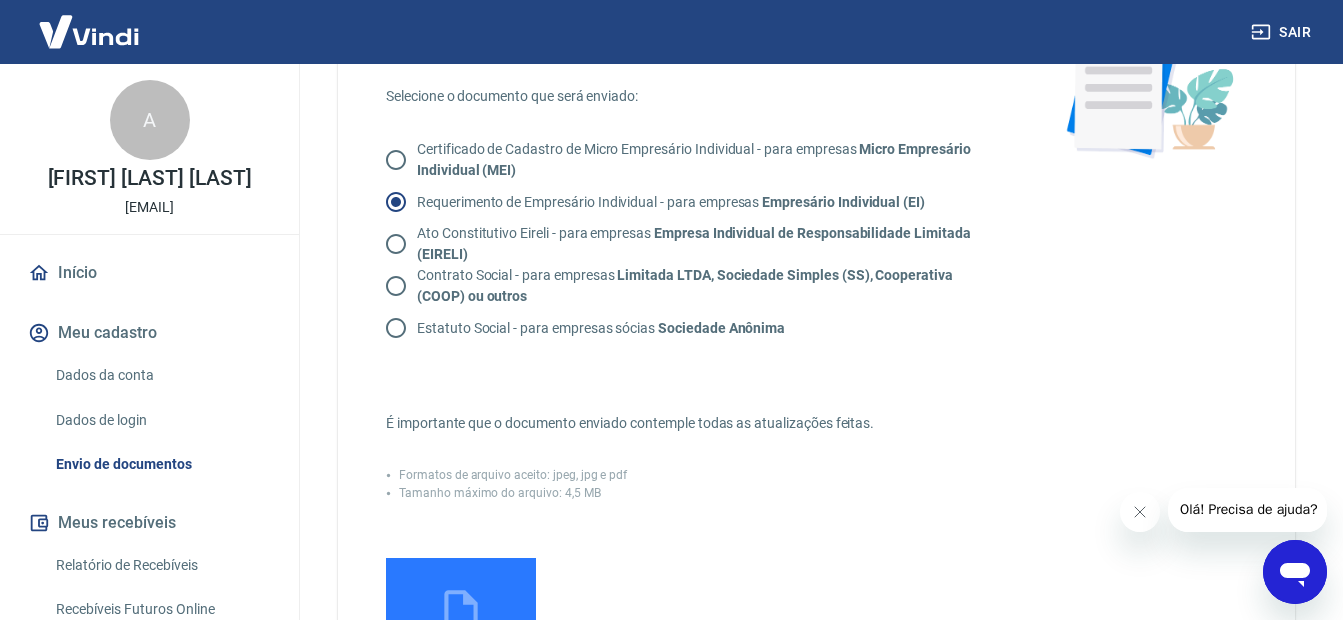 click on "Certificado de Cadastro de Micro Empresário Individual - para empresas   Micro Empresário Individual (MEI) Requerimento de Empresário Individual - para empresas   Empresário Individual (EI) Ato Constitutivo Eireli - para empresas   Empresa Individual de Responsabilidade Limitada (EIRELI) Contrato Social - para empresas   Limitada LTDA, Sociedade Simples (SS), Cooperativa (COOP) ou outros Estatuto Social - para empresas sócias   Sociedade Anônima" at bounding box center [692, 244] 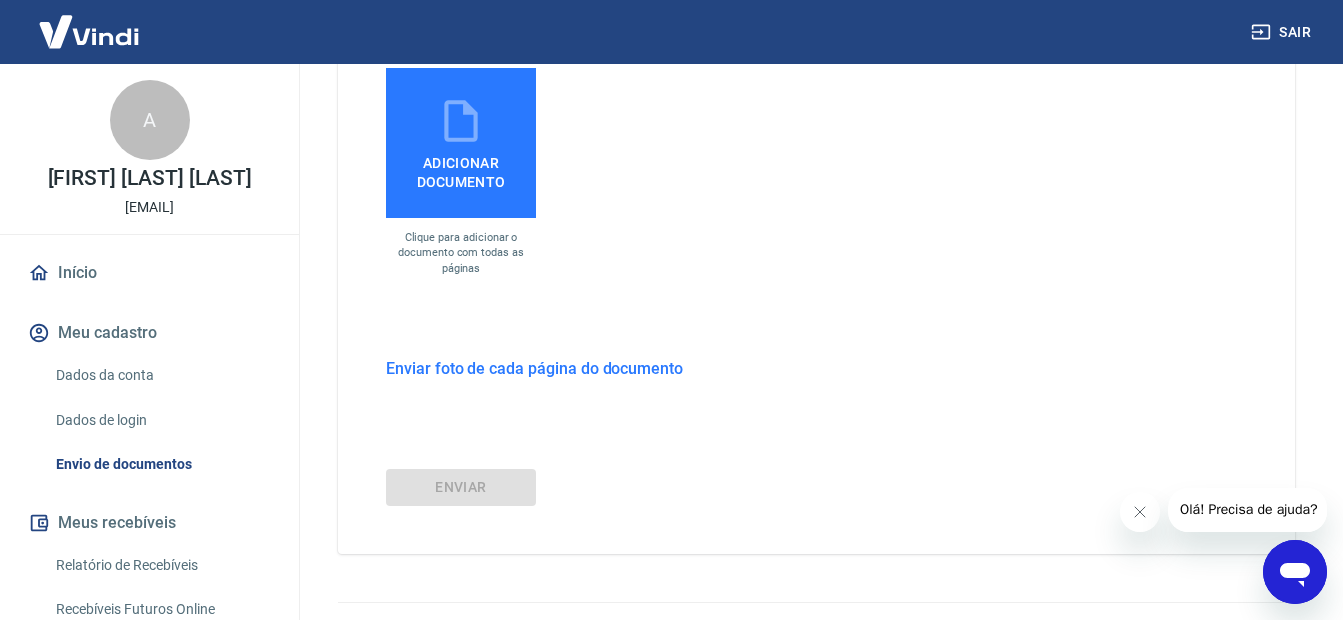 scroll, scrollTop: 734, scrollLeft: 0, axis: vertical 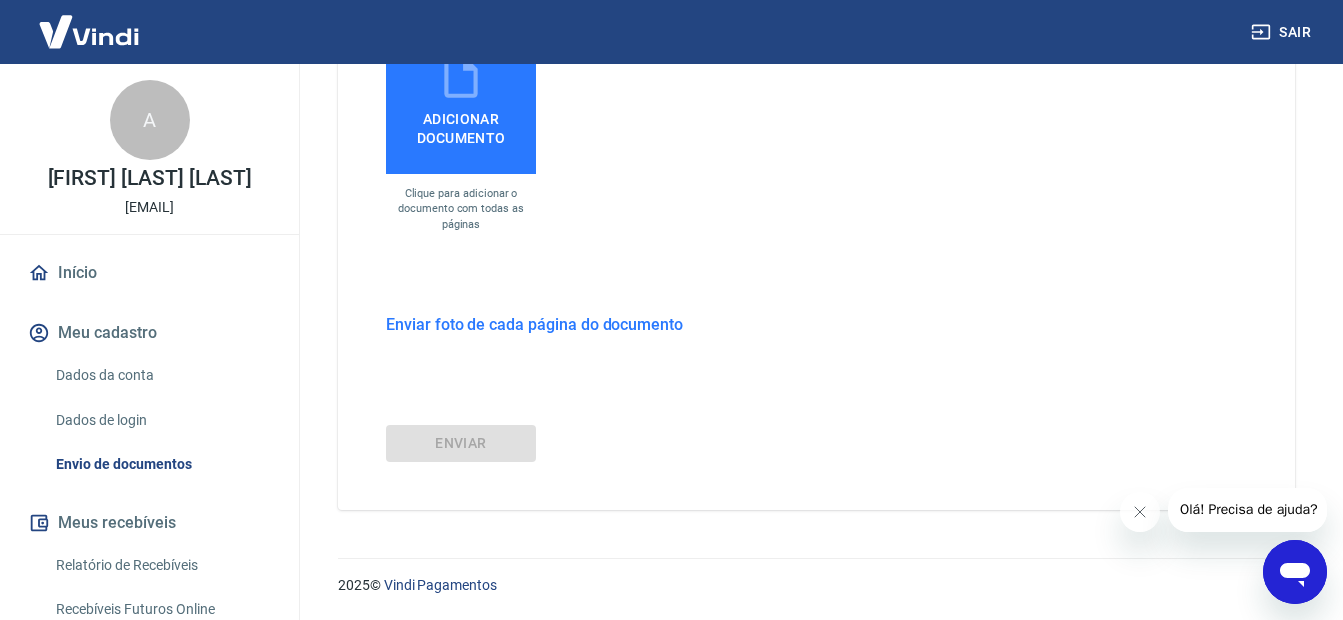 click on "Envie um dos documentos abaixo que comprove a existência da empresa. O tipo do documento deverá ser enviado de acordo com a natureza jurídica da empresa. Selecione o documento que será enviado: Certificado de Cadastro de Micro Empresário Individual - para empresas   Micro Empresário Individual (MEI) Requerimento de Empresário Individual - para empresas   Empresário Individual (EI) Ato Constitutivo Eireli - para empresas   Empresa Individual de Responsabilidade Limitada (EIRELI) Contrato Social - para empresas   Limitada LTDA, Sociedade Simples (SS), Cooperativa (COOP) ou outros Estatuto Social - para empresas sócias   Sociedade Anônima É importante que o documento enviado contemple todas as atualizações feitas. Formatos de arquivo aceito: jpeg, jpg e pdf Tamanho máximo do arquivo: 4,5 MB Adicionar documento Clique para adicionar o documento com todas as páginas Enviar foto de cada página do documento Primeira página Clique para adicionar foto ou scanner Última página ENVIAR" at bounding box center [816, -46] 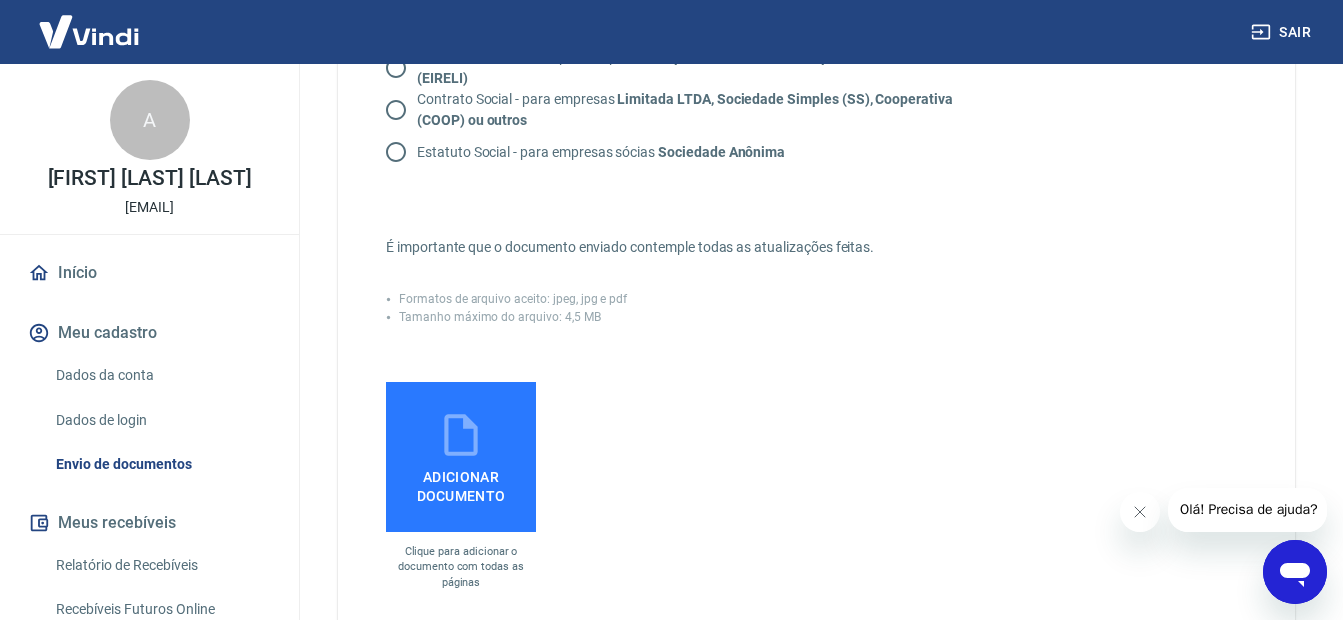 scroll, scrollTop: 374, scrollLeft: 0, axis: vertical 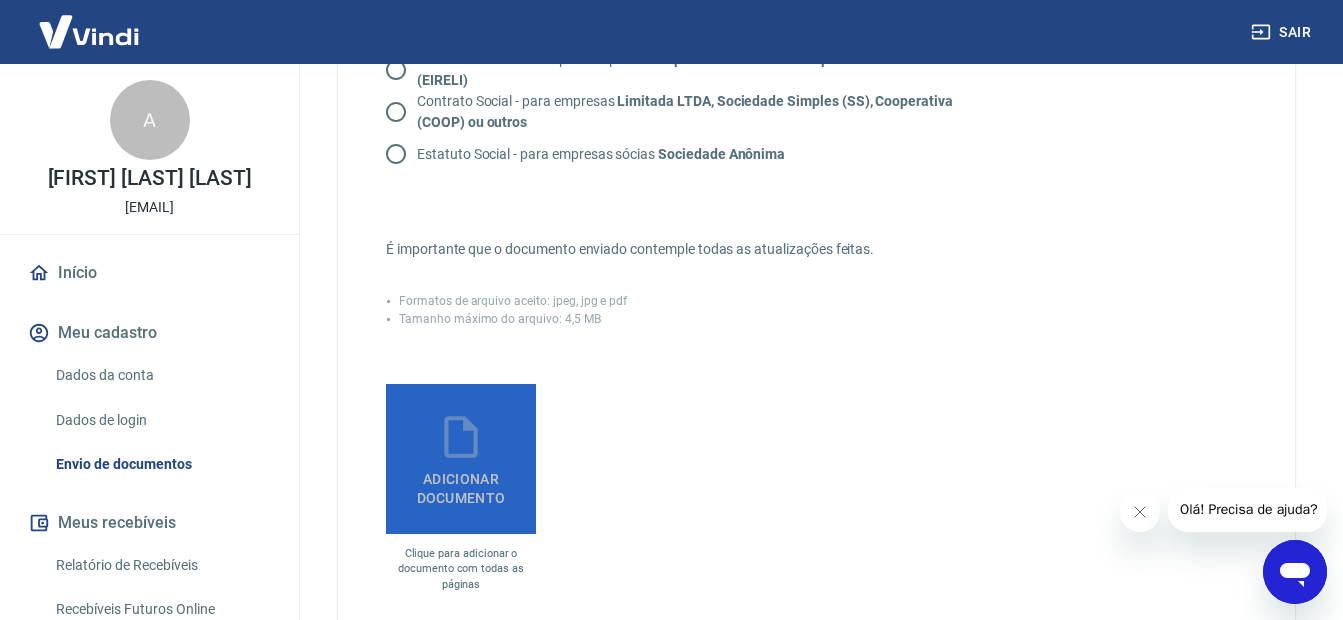 click on "Adicionar documento" at bounding box center (461, 484) 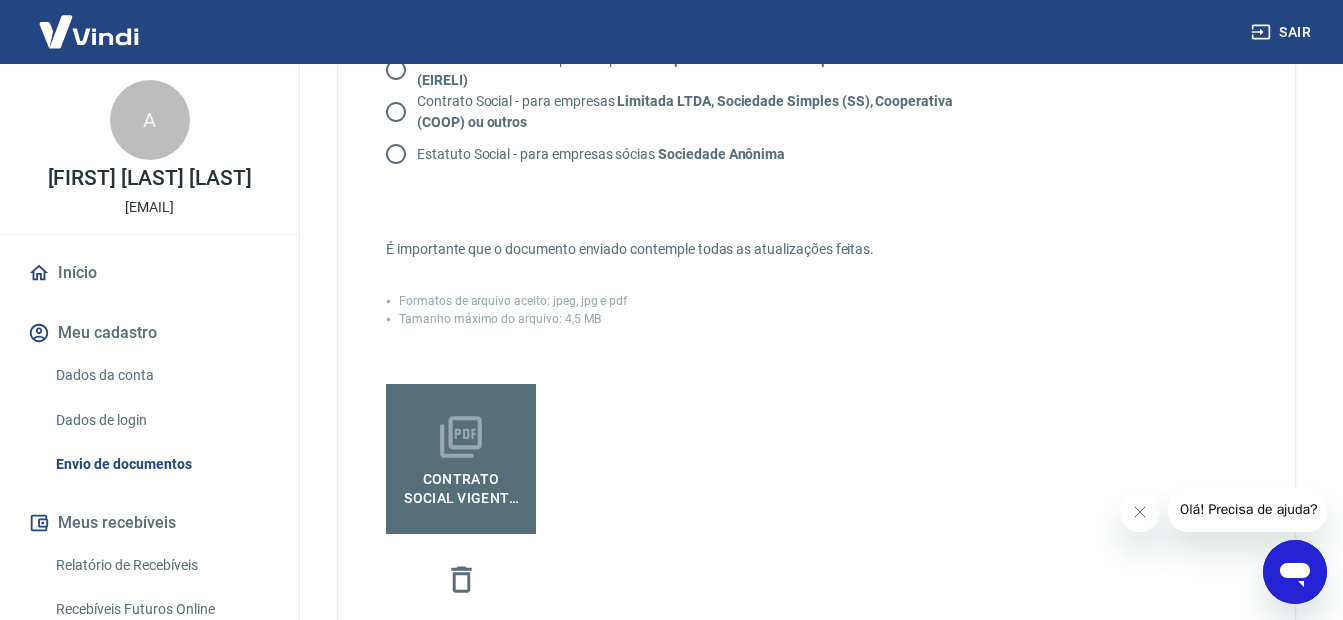 click on "CONTRATO SOCIAL VIGENTE (1).pdf" at bounding box center (692, 504) 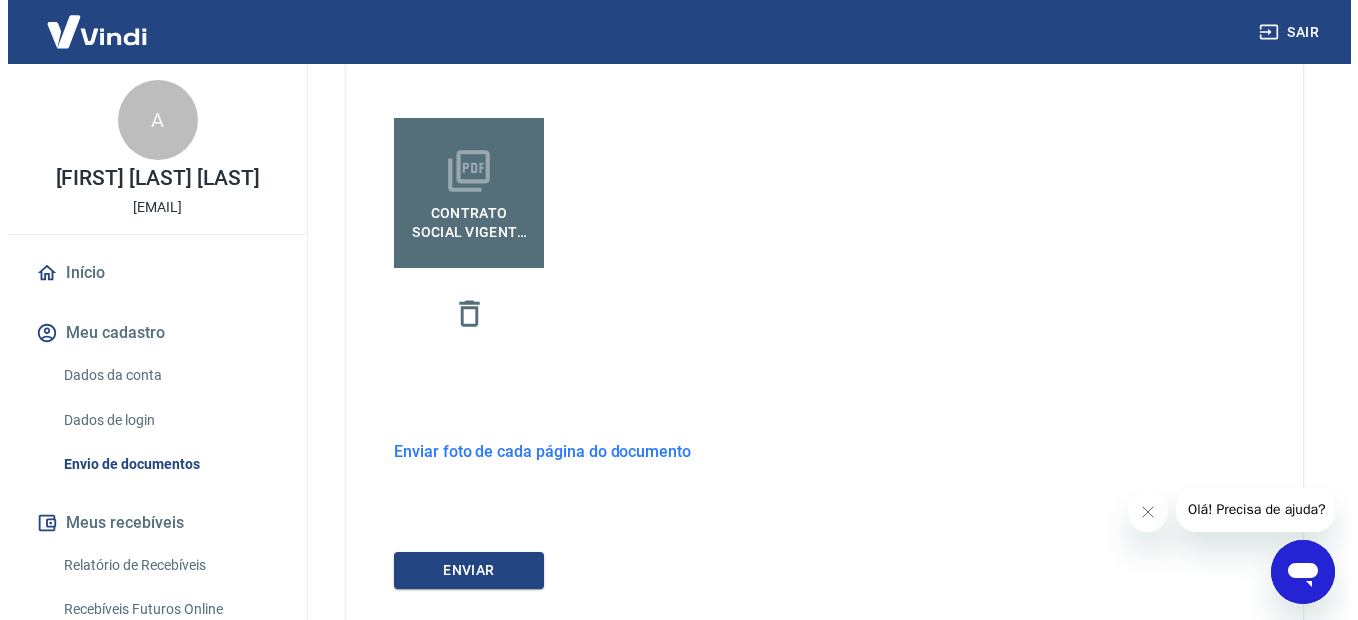 scroll, scrollTop: 638, scrollLeft: 0, axis: vertical 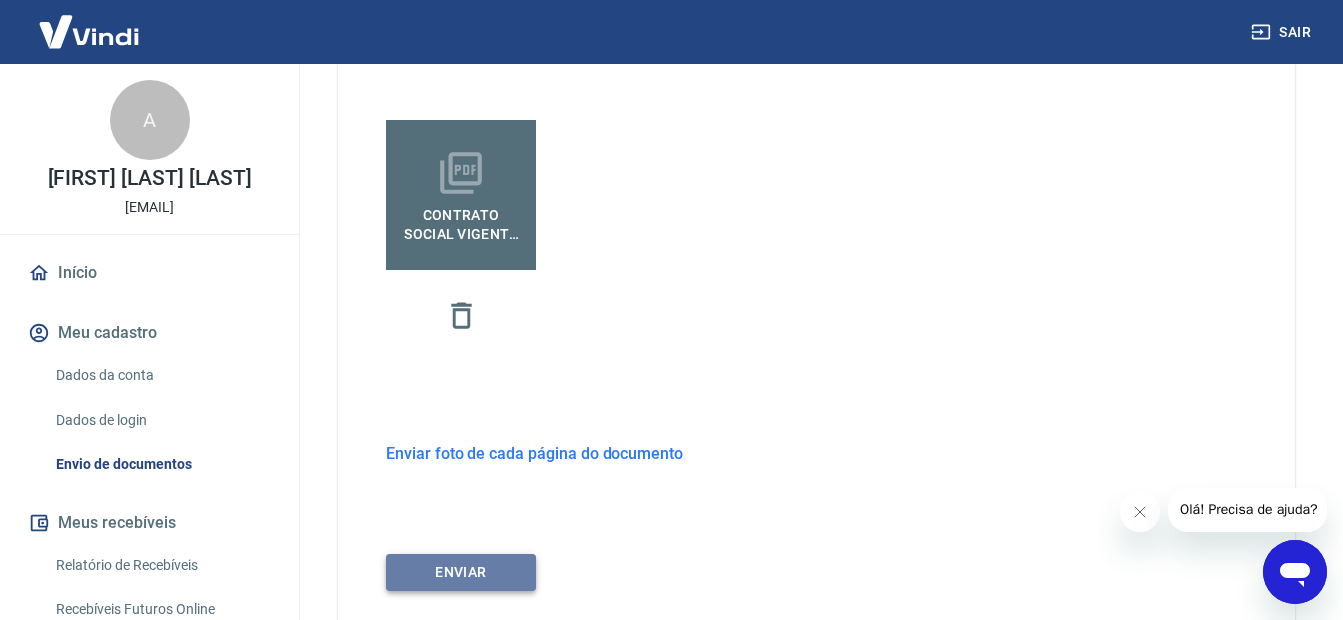 click on "ENVIAR" at bounding box center [461, 572] 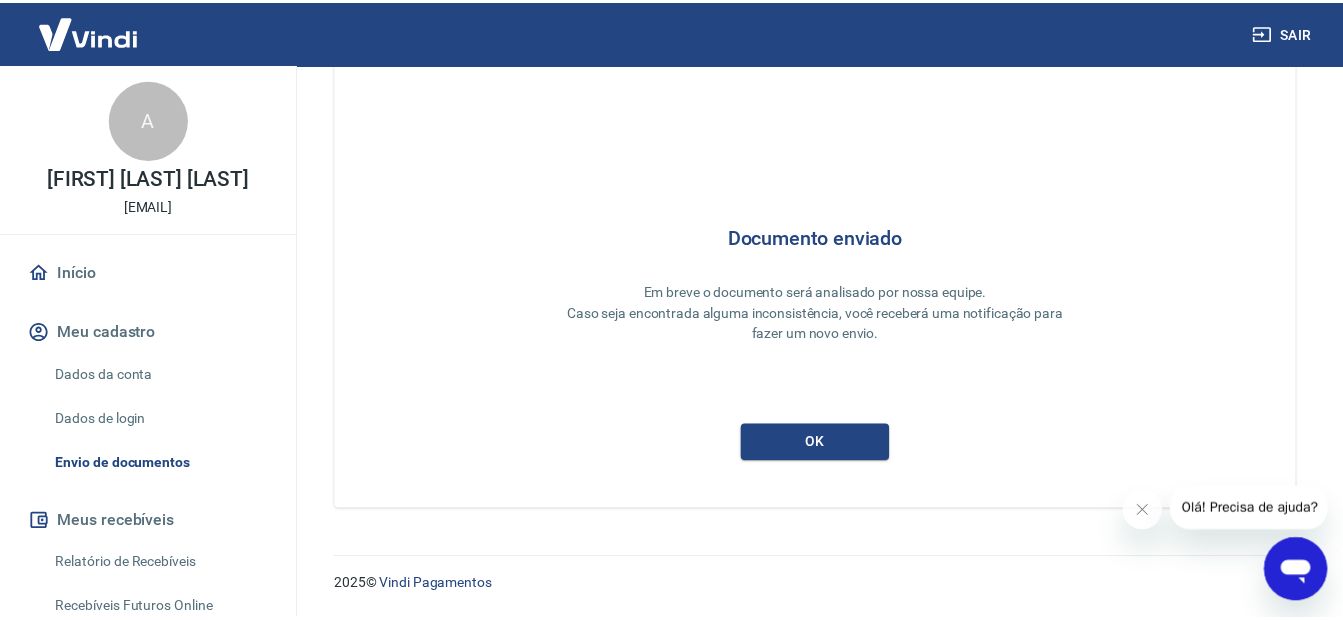 scroll, scrollTop: 74, scrollLeft: 0, axis: vertical 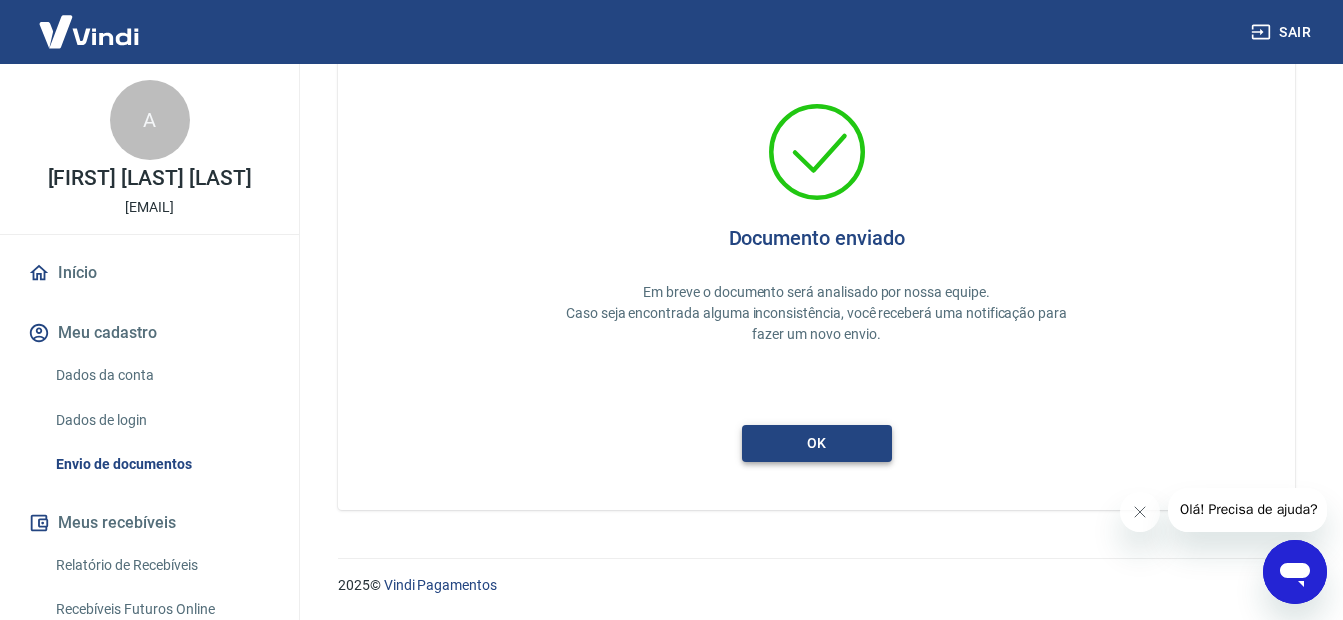click on "ok" at bounding box center (817, 443) 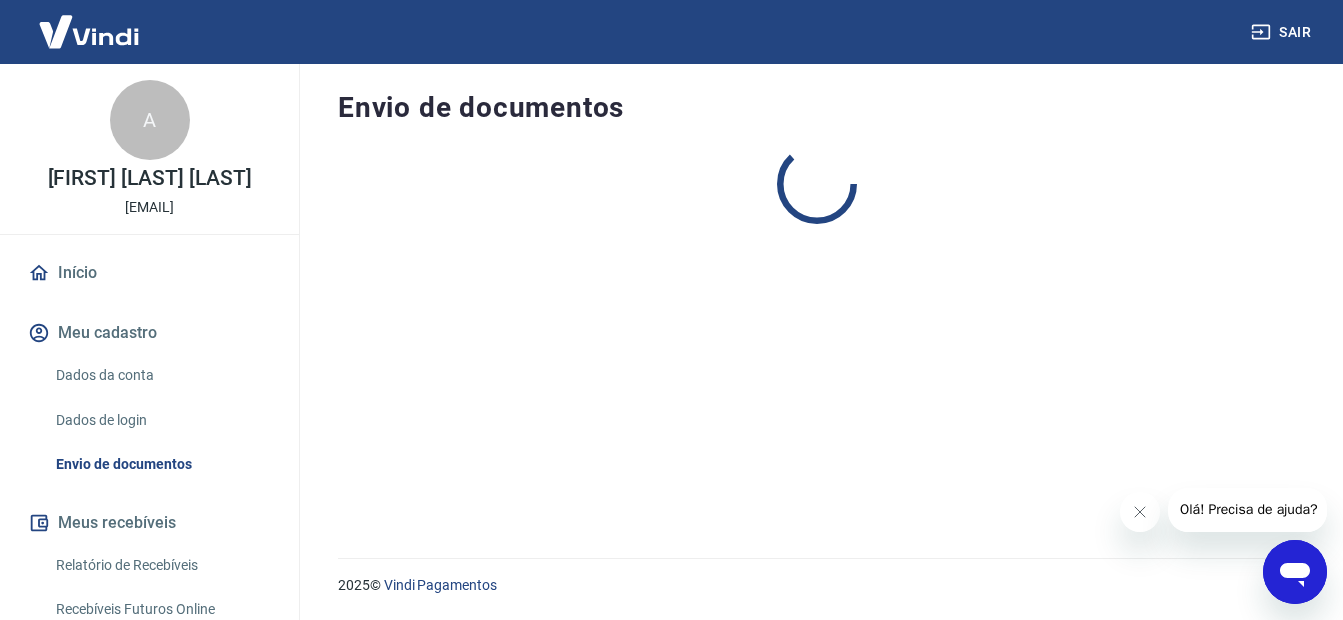 scroll, scrollTop: 0, scrollLeft: 0, axis: both 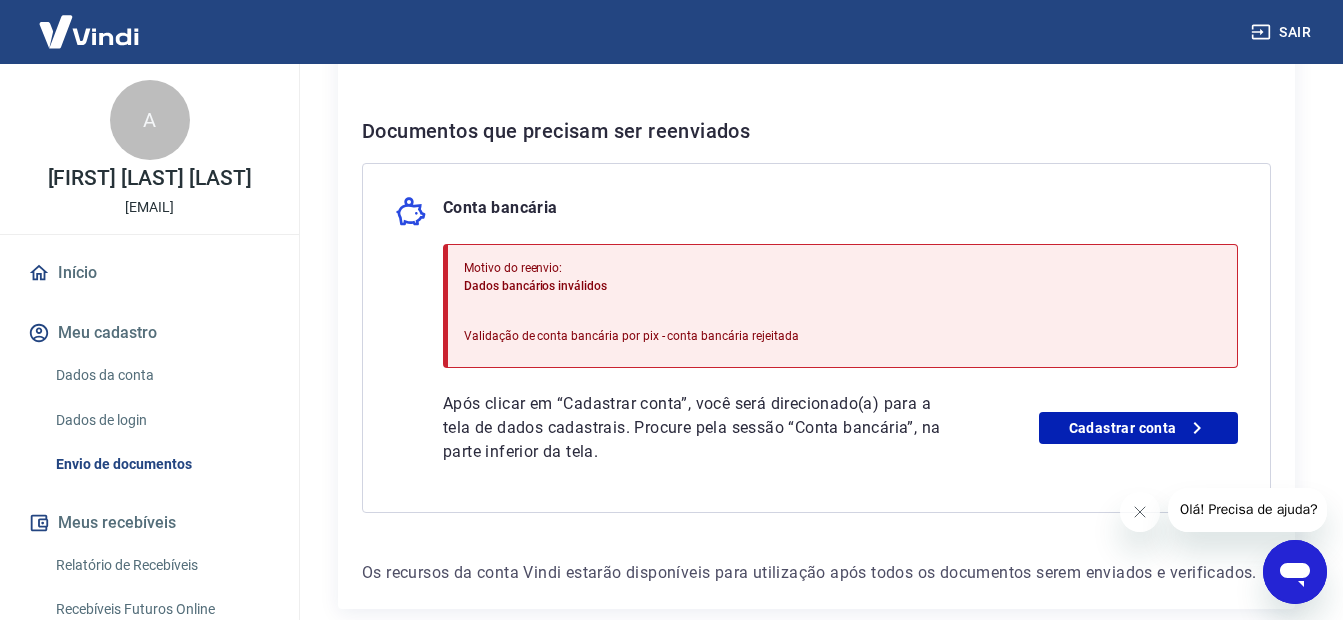 click on "Documentos que precisam ser reenviados Conta bancária Motivo do reenvio: Dados bancários inválidos Validação de conta bancária por pix - conta bancária rejeitada Após clicar em “Cadastrar conta”, você será direcionado(a) para a tela de dados cadastrais. Procure pela sessão “Conta bancária”, na parte inferior da tela. Cadastrar conta" at bounding box center [816, 314] 